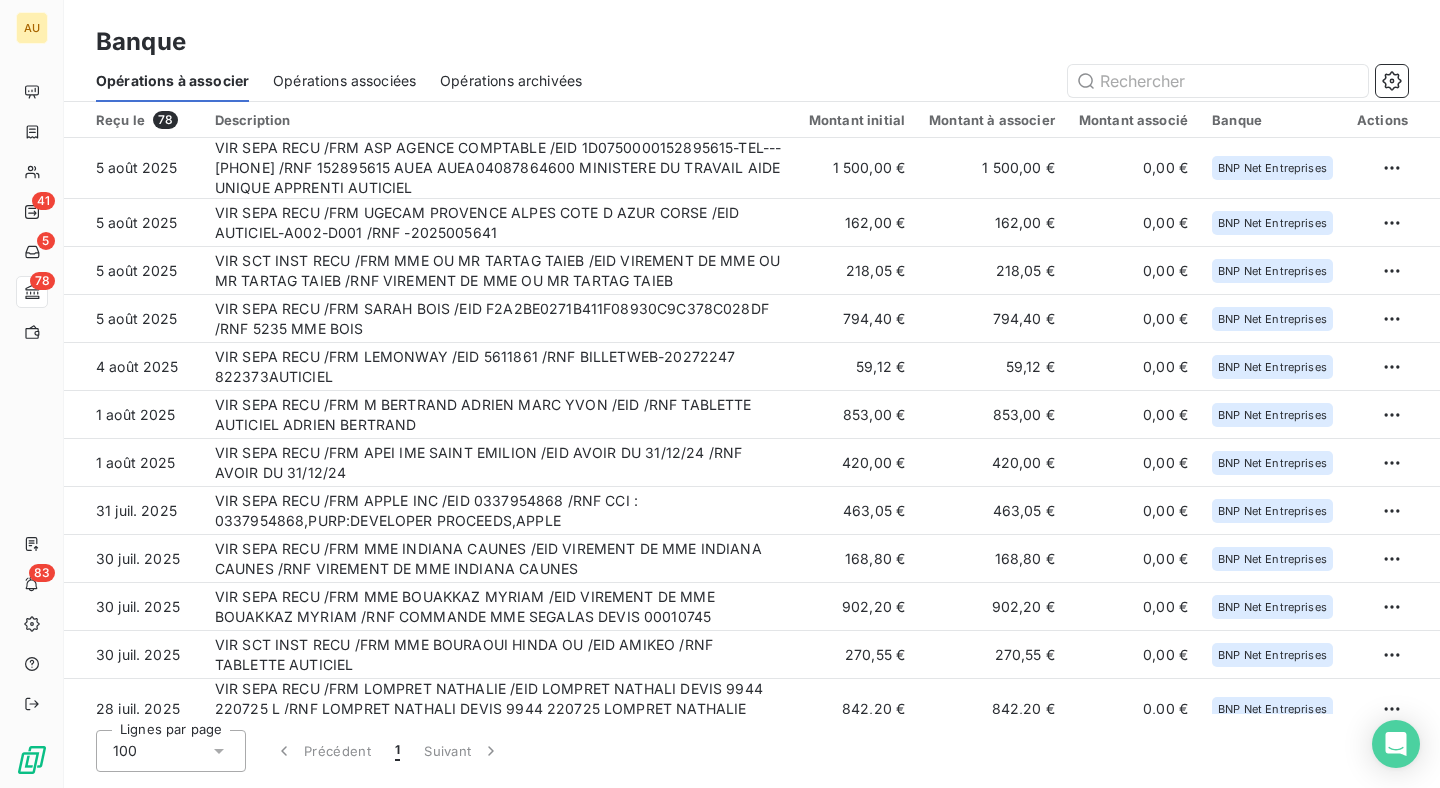 scroll, scrollTop: 0, scrollLeft: 0, axis: both 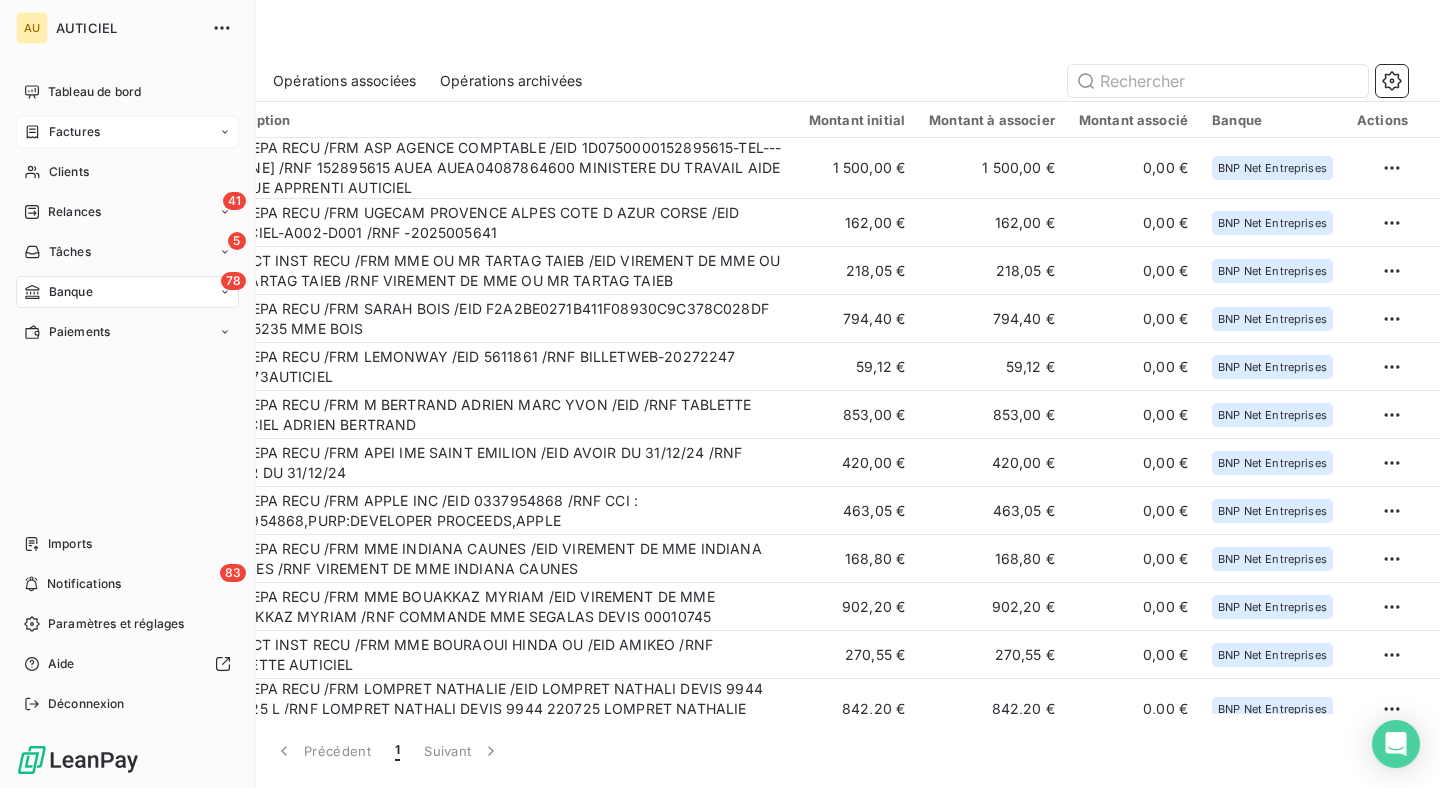 click on "Factures" at bounding box center (74, 132) 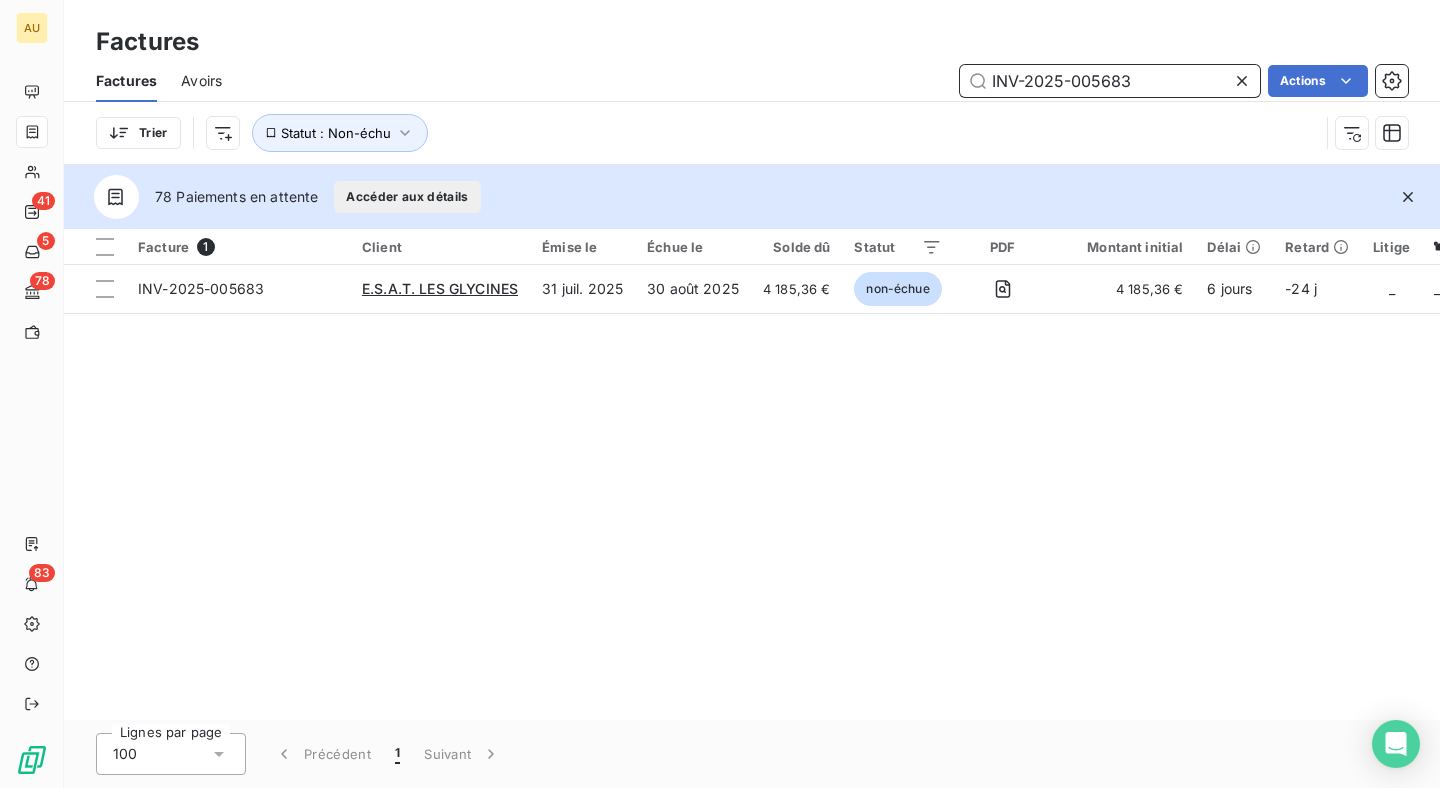click on "INV-2025-005683" at bounding box center [1110, 81] 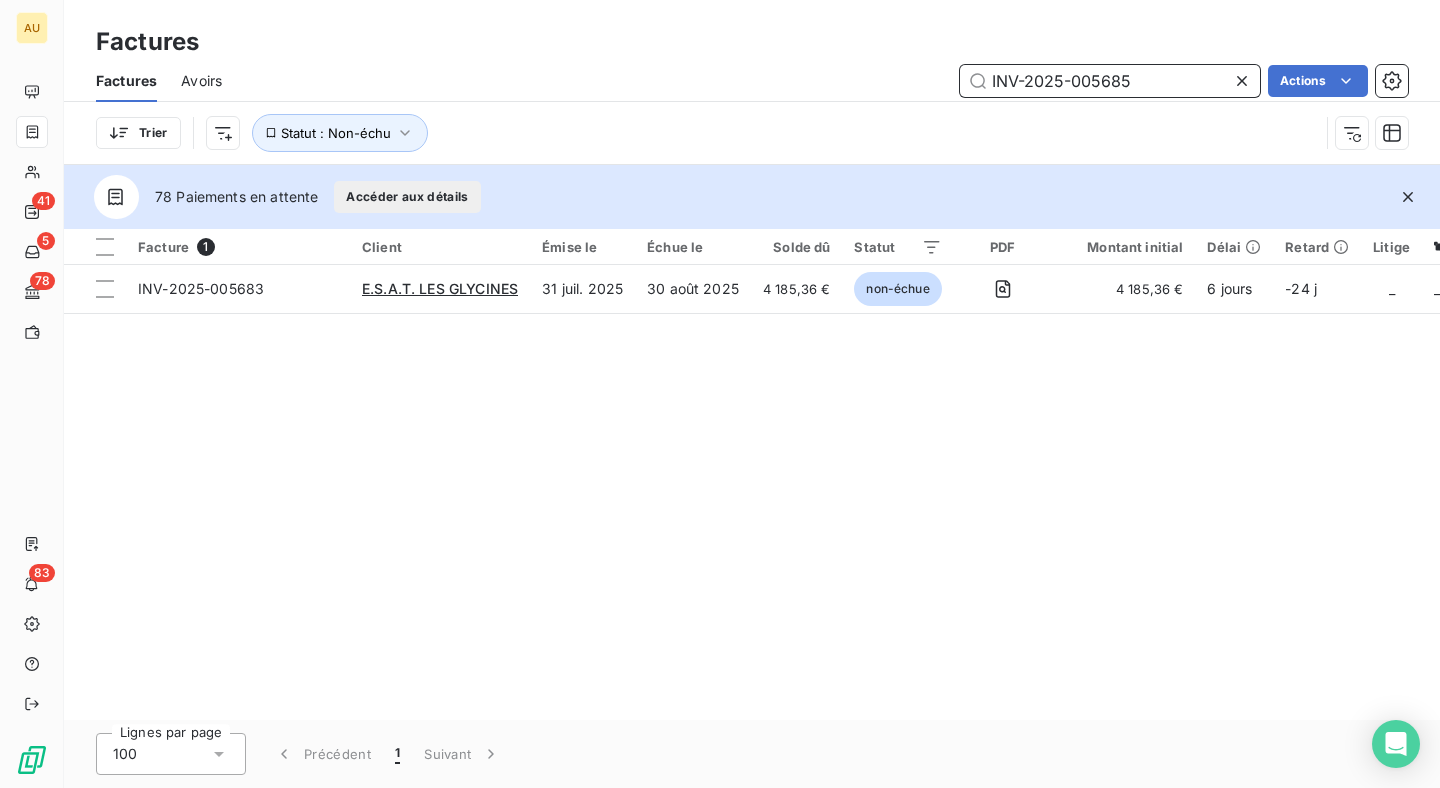 type on "INV-2025-005685" 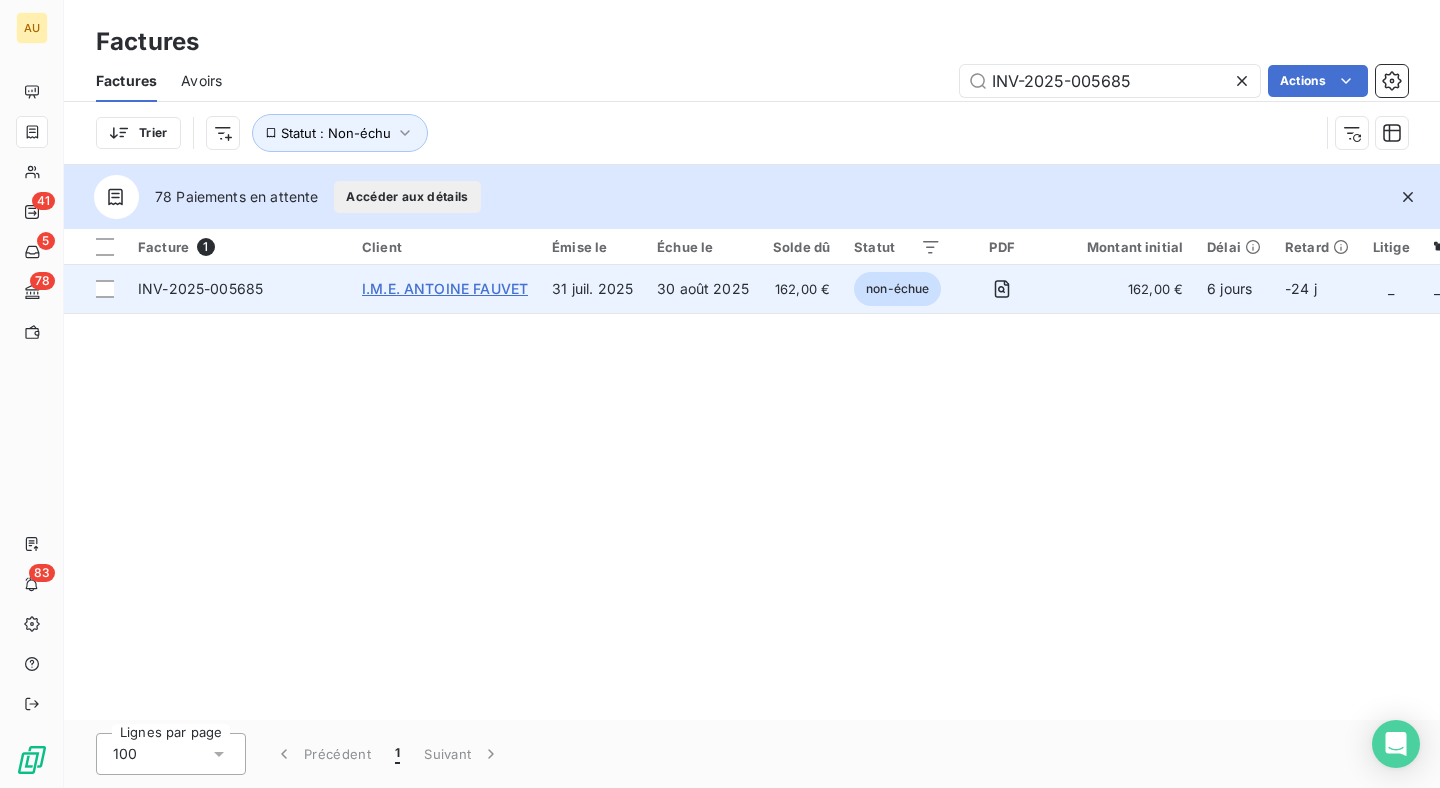 click on "I.M.E. ANTOINE FAUVET" at bounding box center [445, 288] 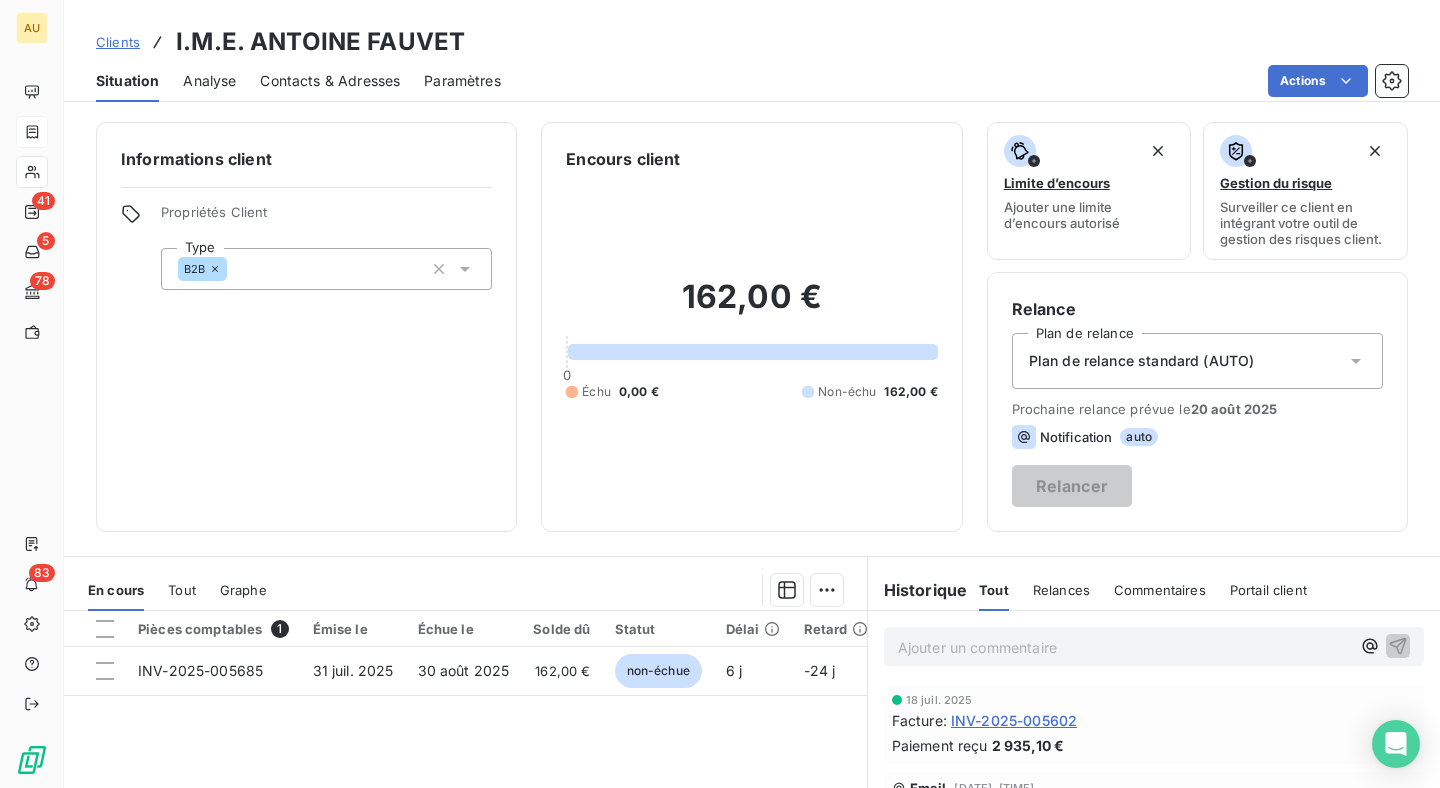 scroll, scrollTop: 268, scrollLeft: 0, axis: vertical 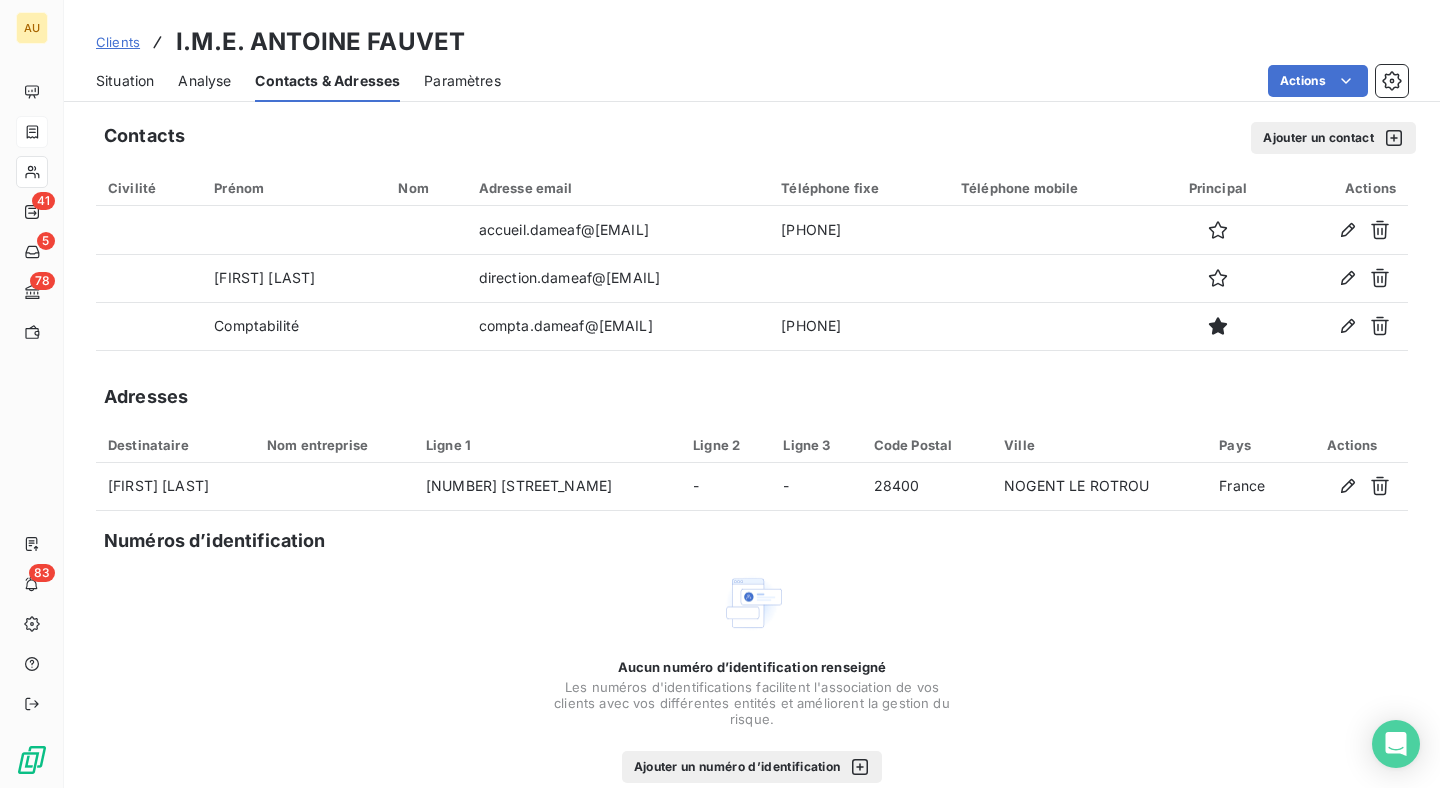 click on "Situation" at bounding box center (125, 81) 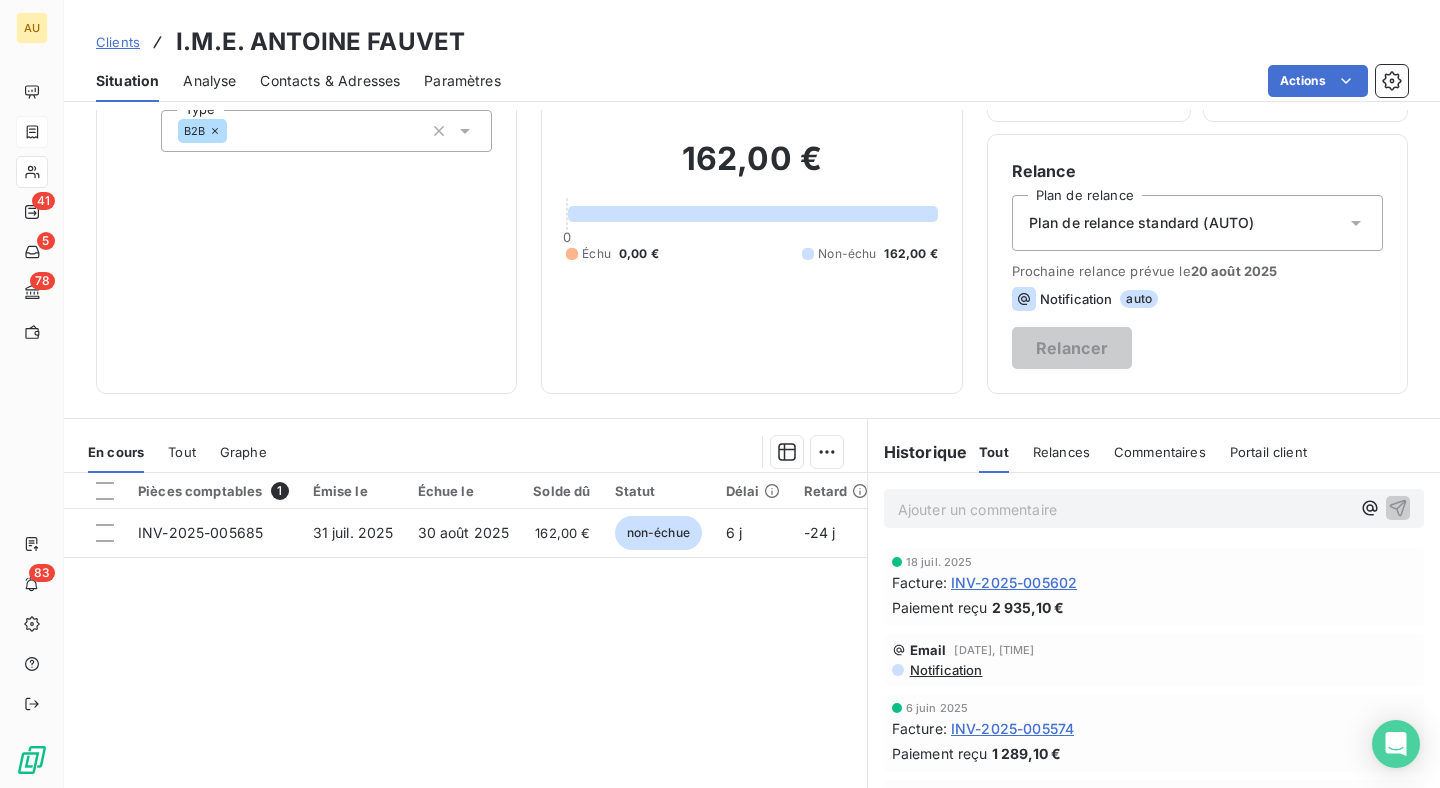 scroll, scrollTop: 138, scrollLeft: 0, axis: vertical 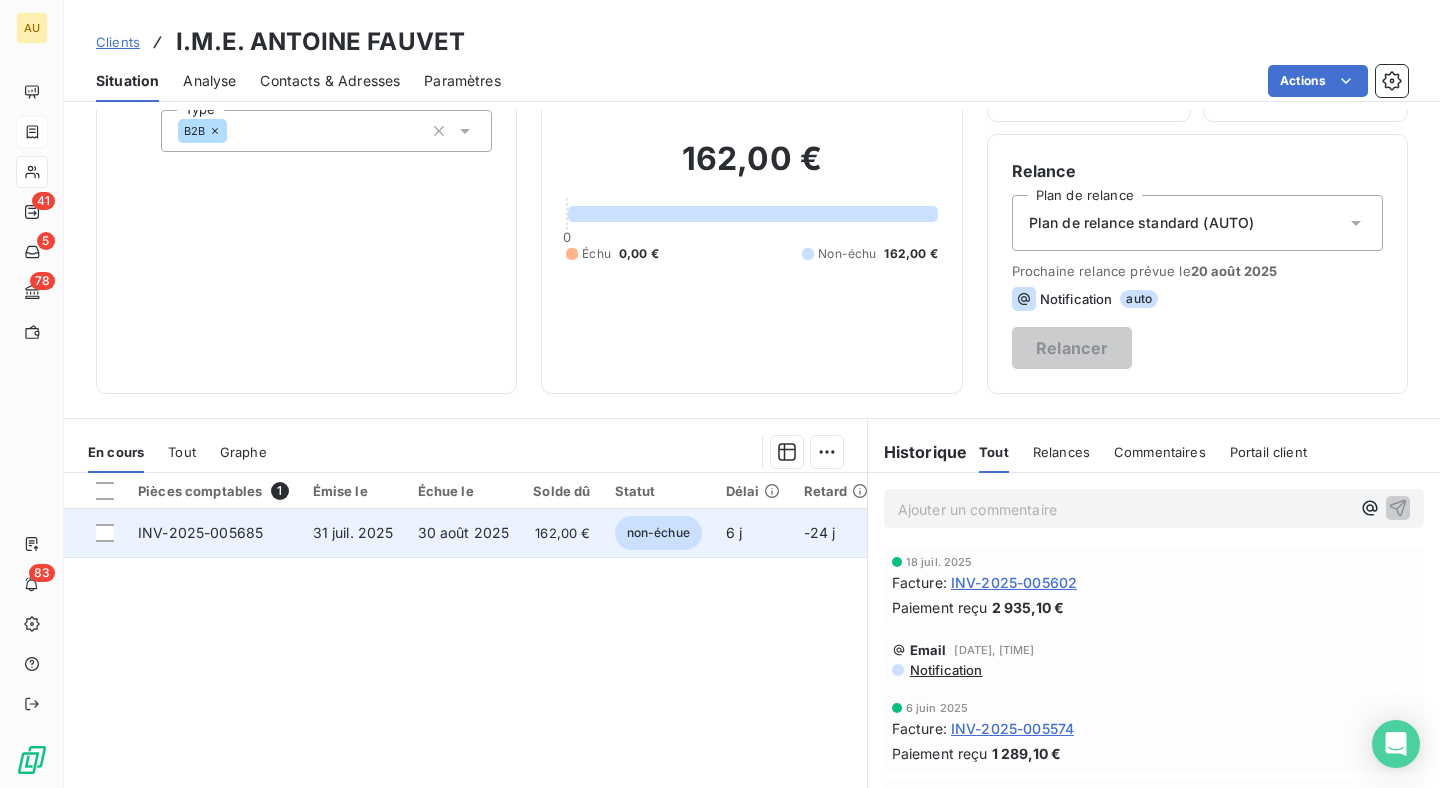 click on "INV-2025-005685" at bounding box center [213, 533] 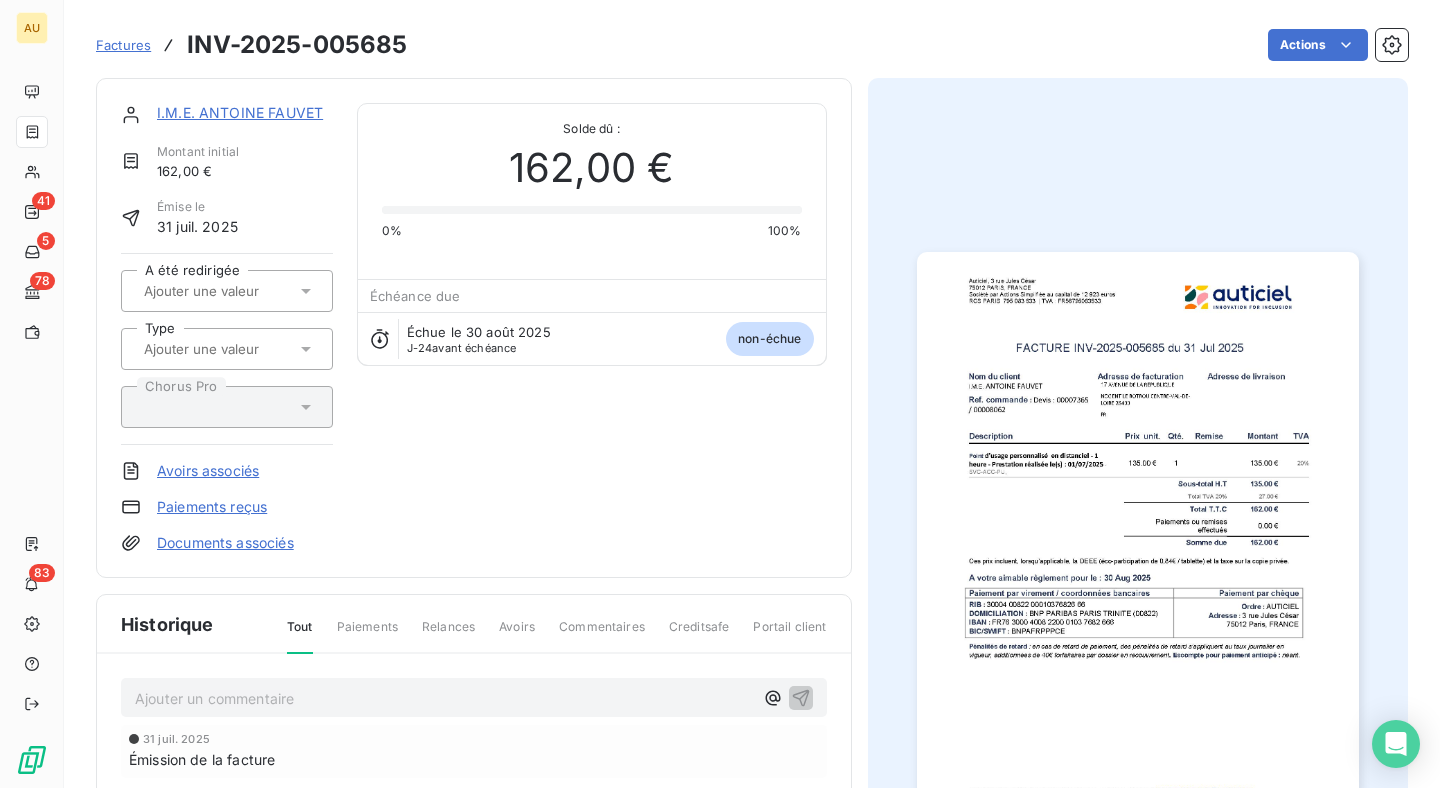 click at bounding box center (242, 349) 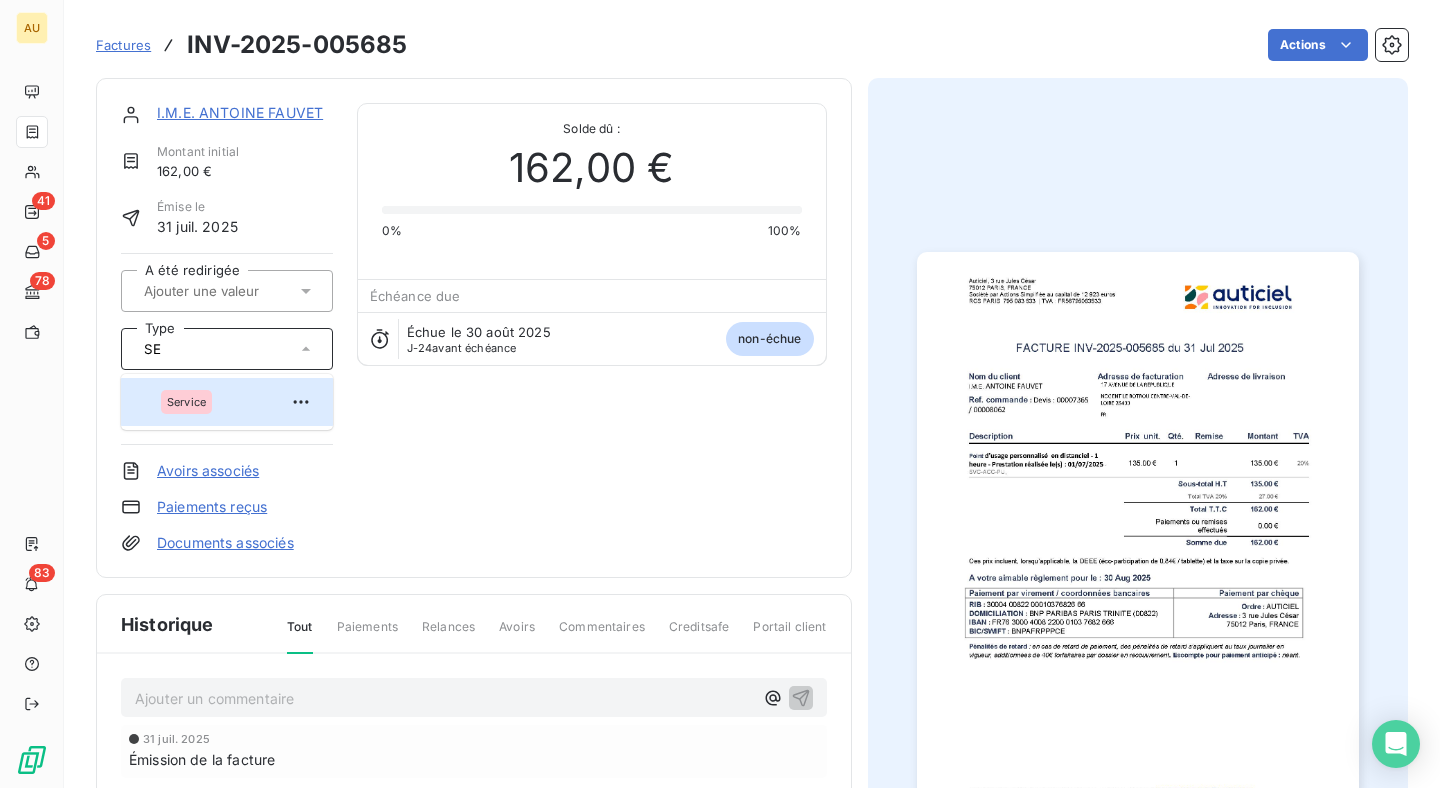 type on "SER" 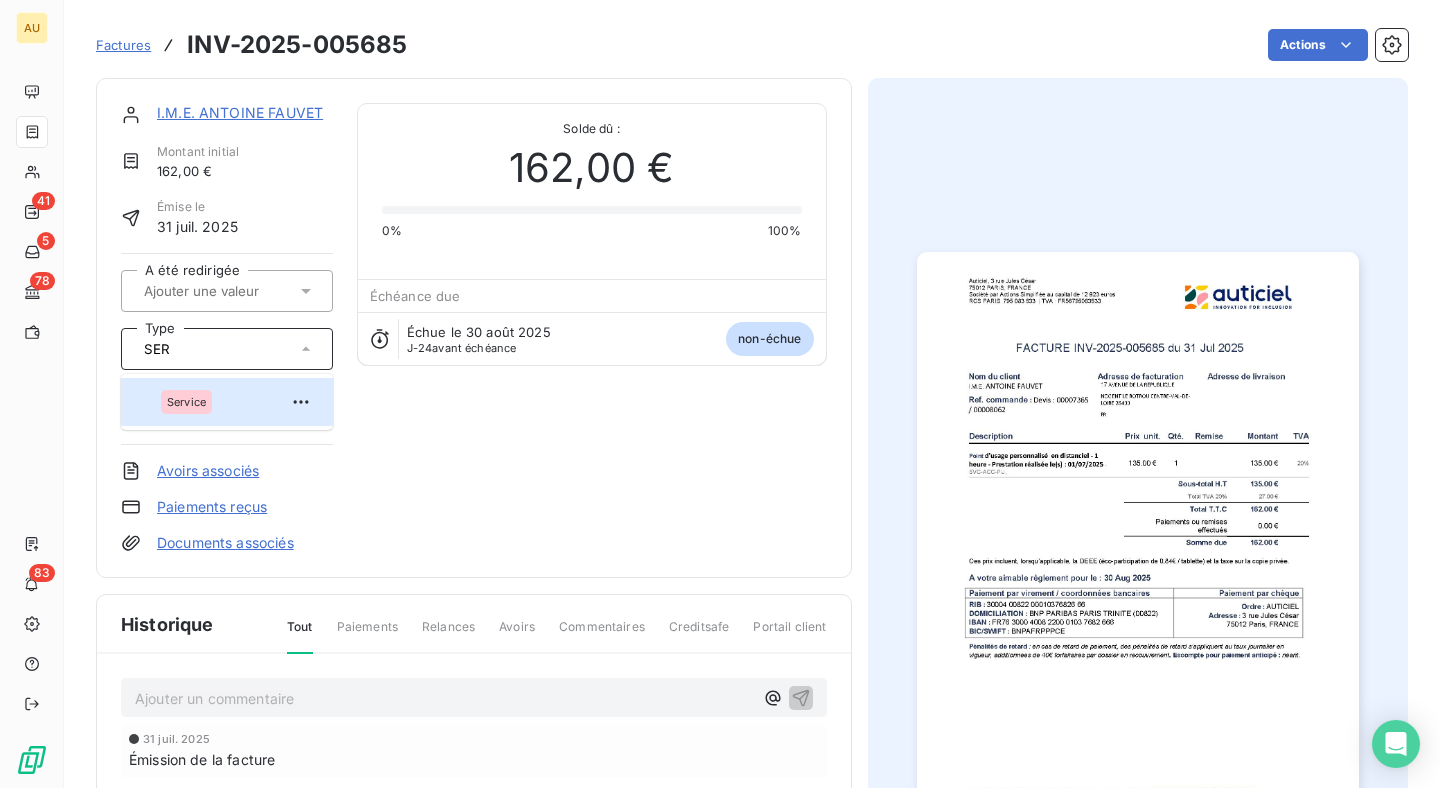 type 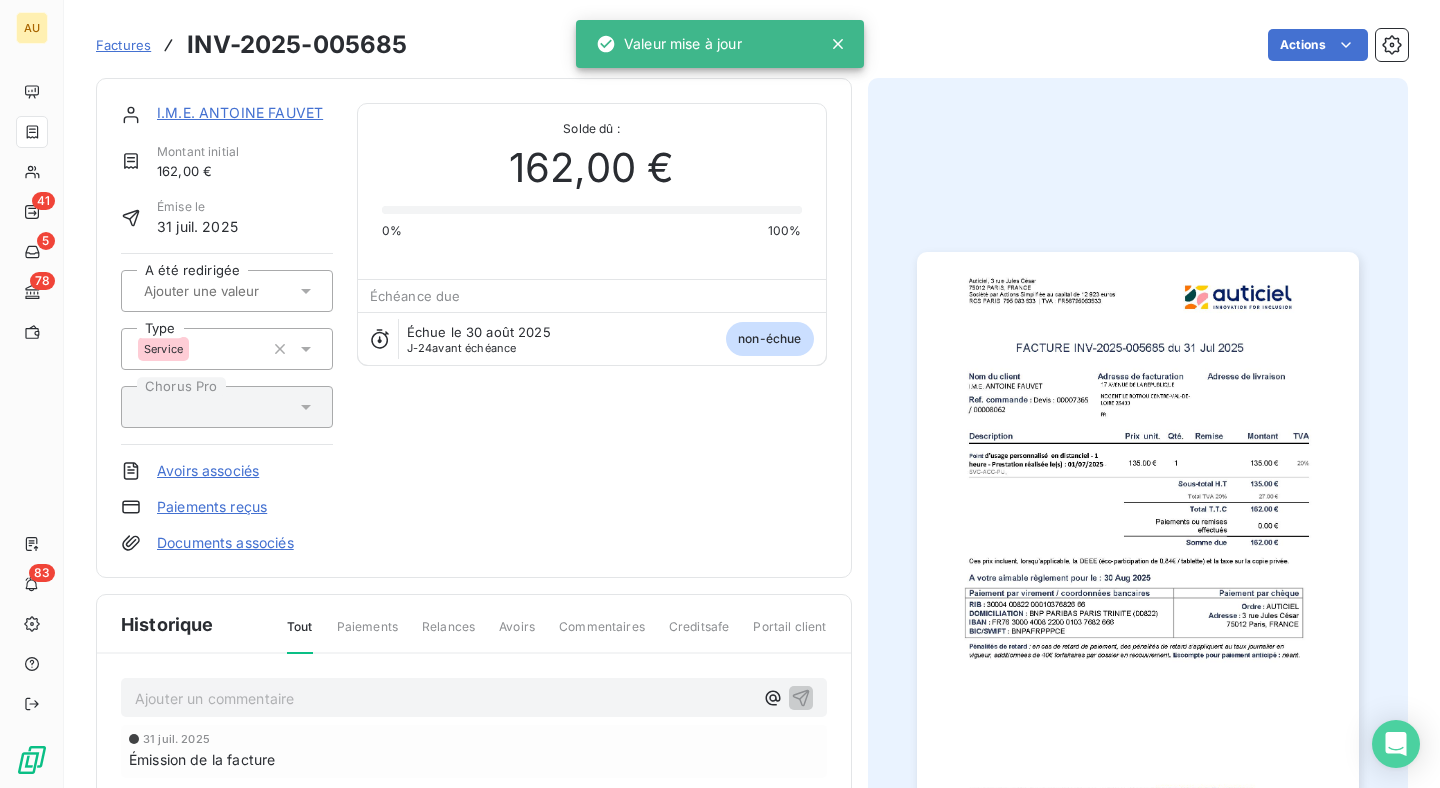click on "I.M.E. ANTOINE FAUVET Montant initial [PRICE] Émise le 31 juil. 2025 A été redirigée Type Service Chorus Pro Avoirs associés Paiements reçus Documents associés Solde dû : [PRICE] 0% 100% Échéance due Échue le 30 août 2025 J-24  avant échéance non-échue" at bounding box center [474, 328] 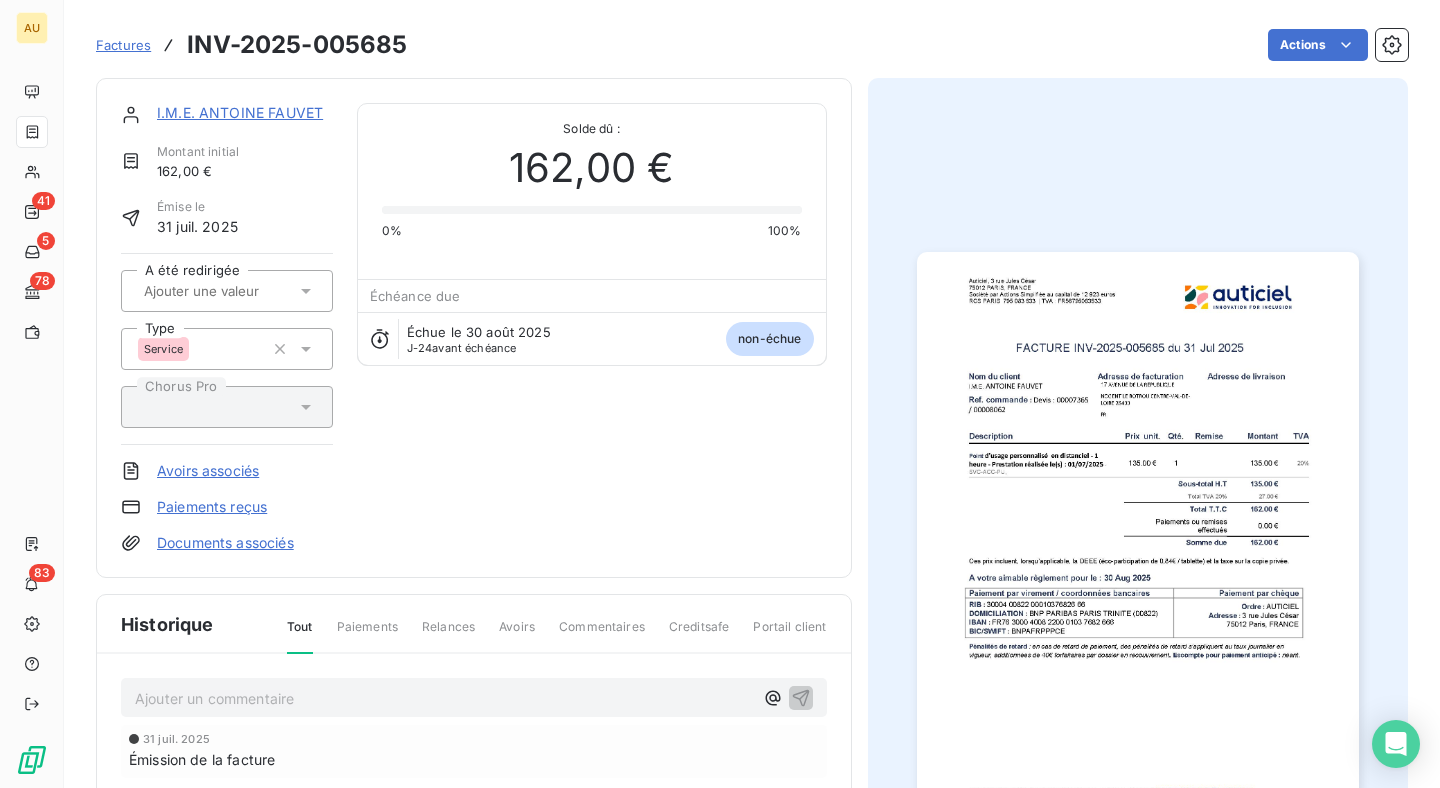 click on "Factures" at bounding box center (123, 45) 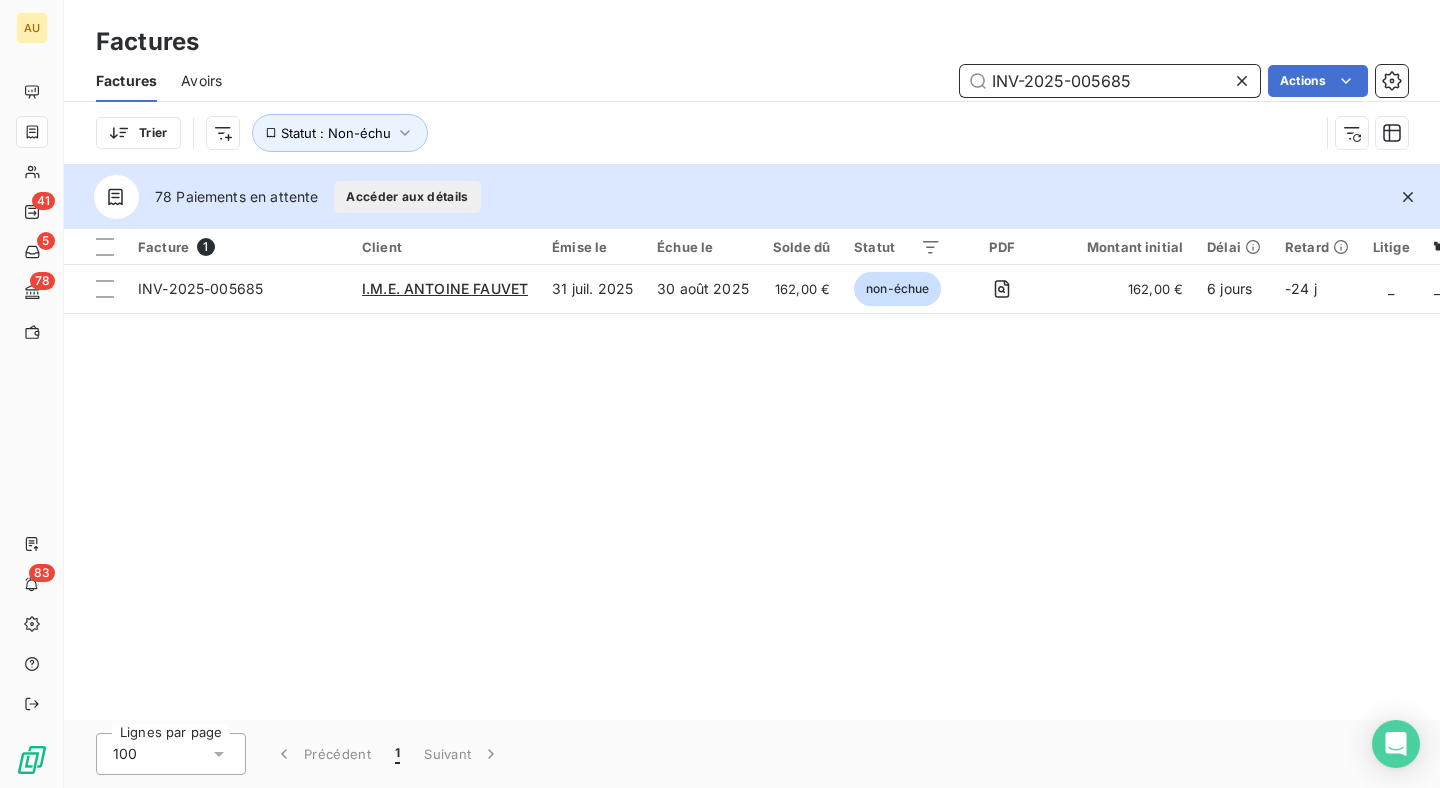 click on "INV-2025-005685" at bounding box center [1110, 81] 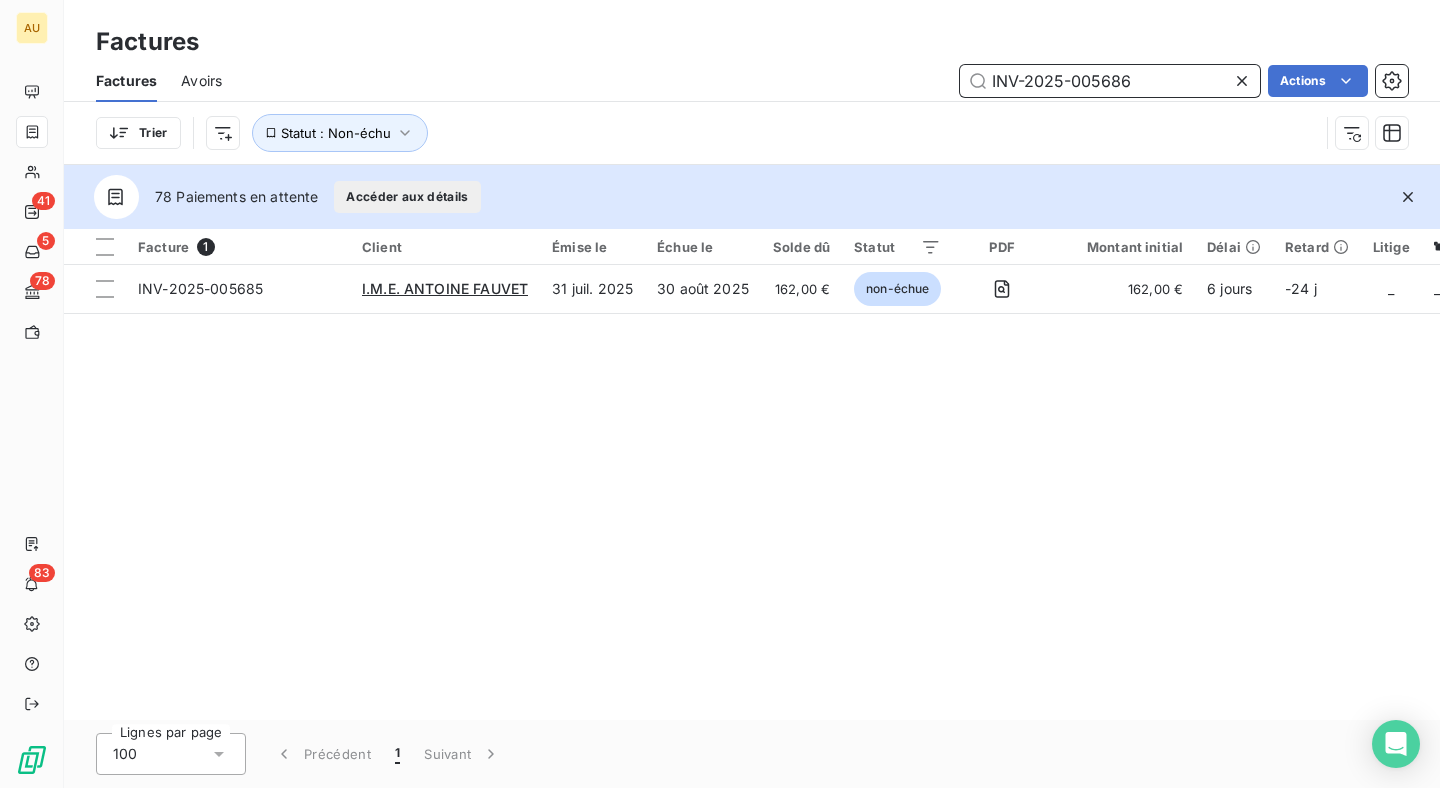 type on "INV-2025-005686" 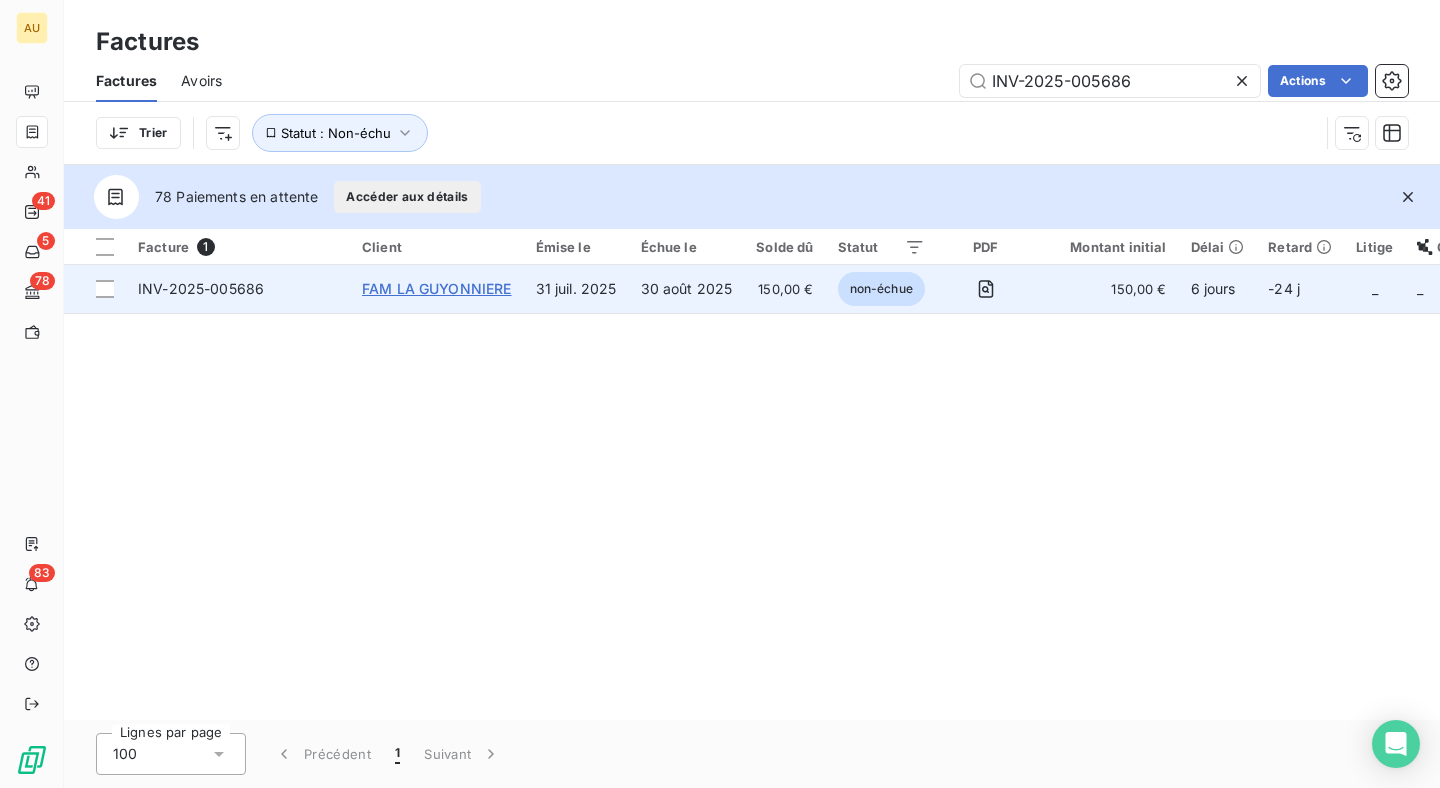 click on "FAM LA GUYONNIERE" at bounding box center (437, 288) 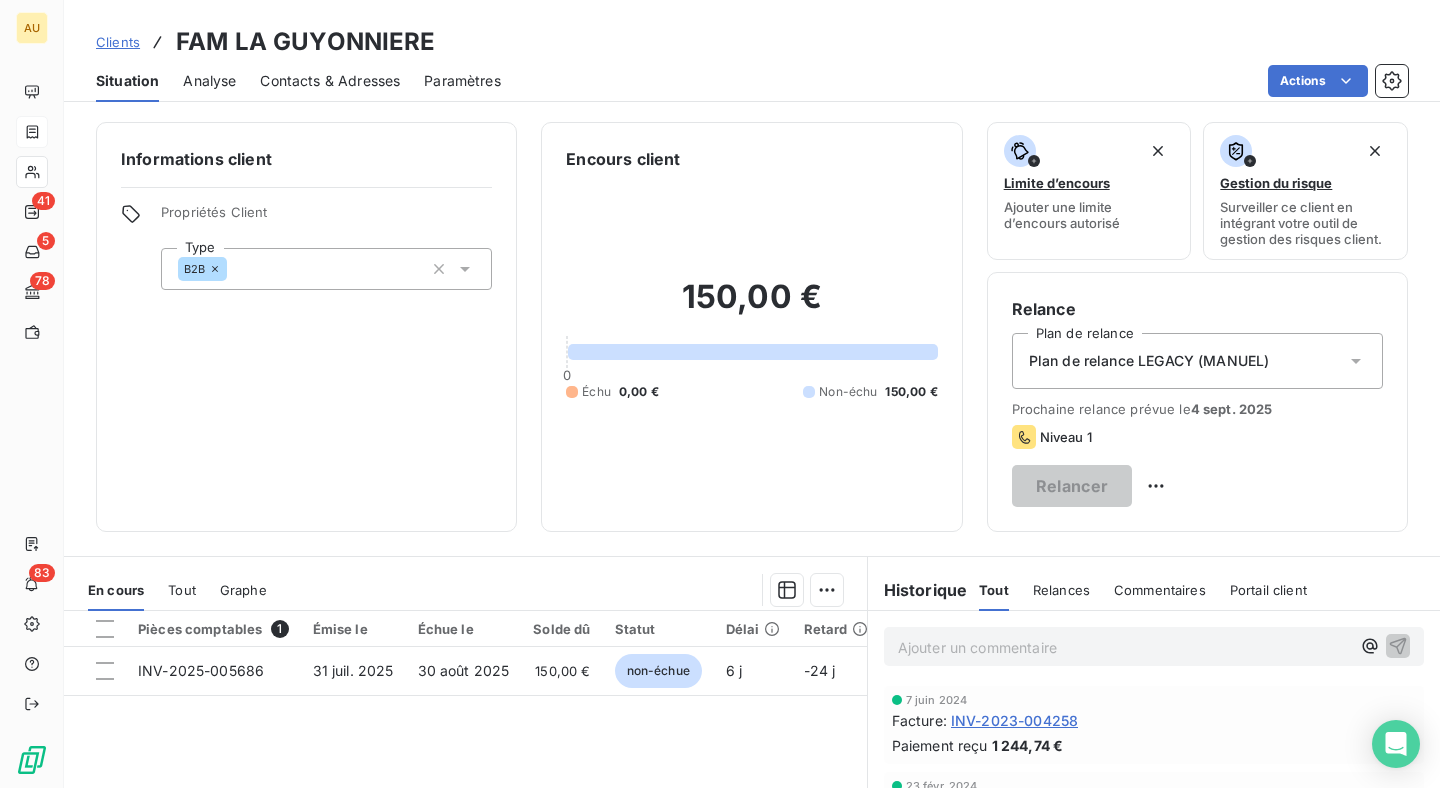 click on "Plan de relance LEGACY (MANUEL)" at bounding box center (1197, 361) 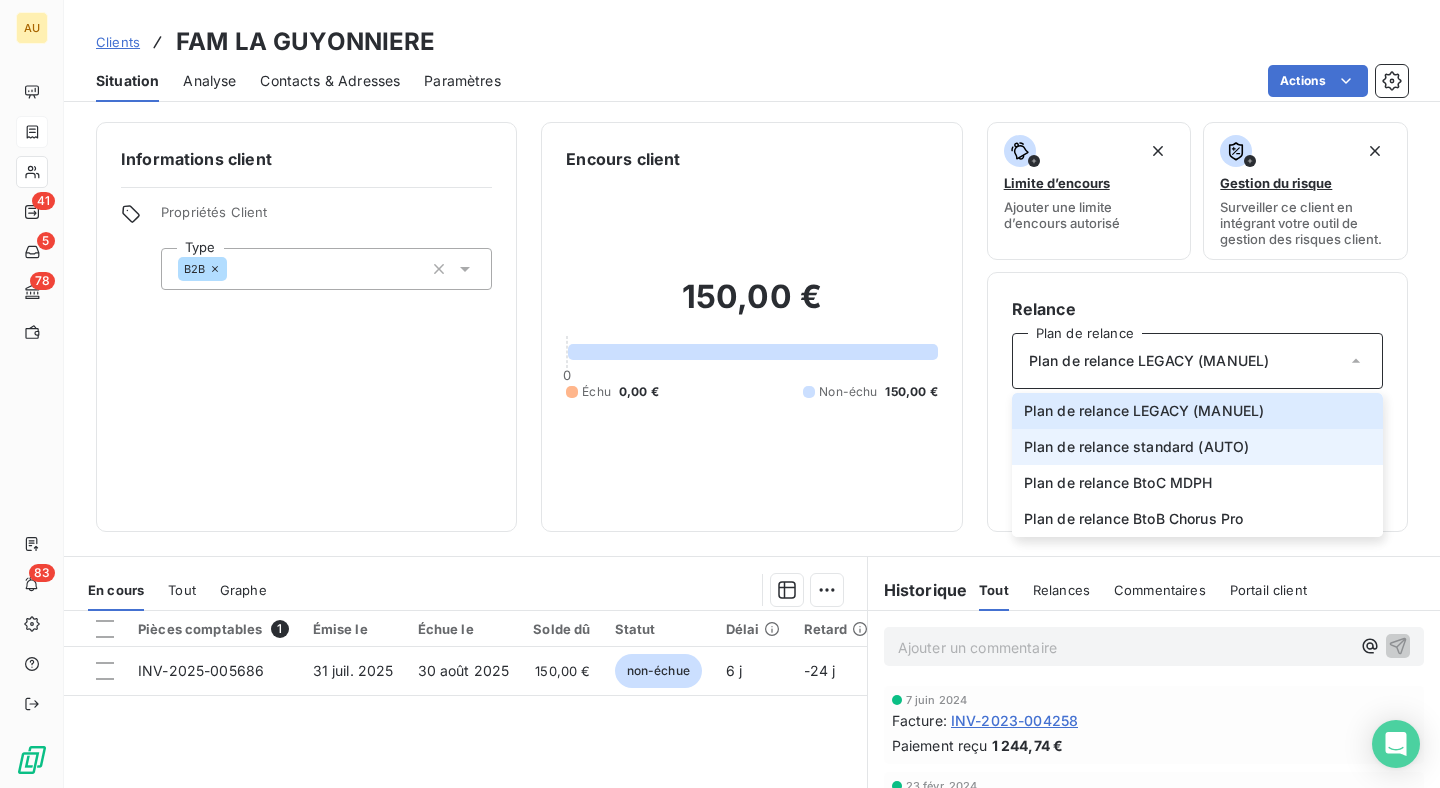 click on "Plan de relance standard (AUTO)" at bounding box center [1137, 447] 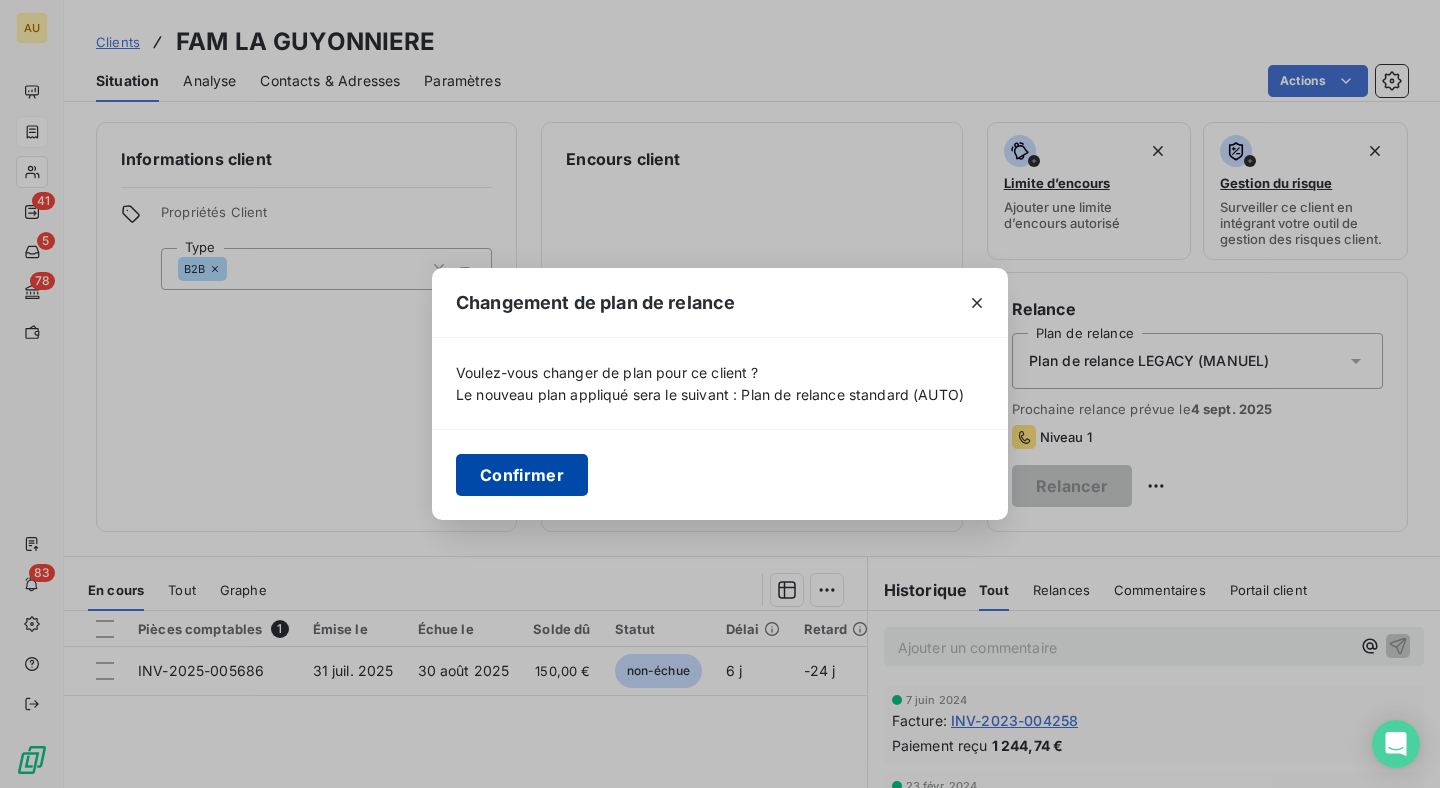 click on "Confirmer" at bounding box center [522, 475] 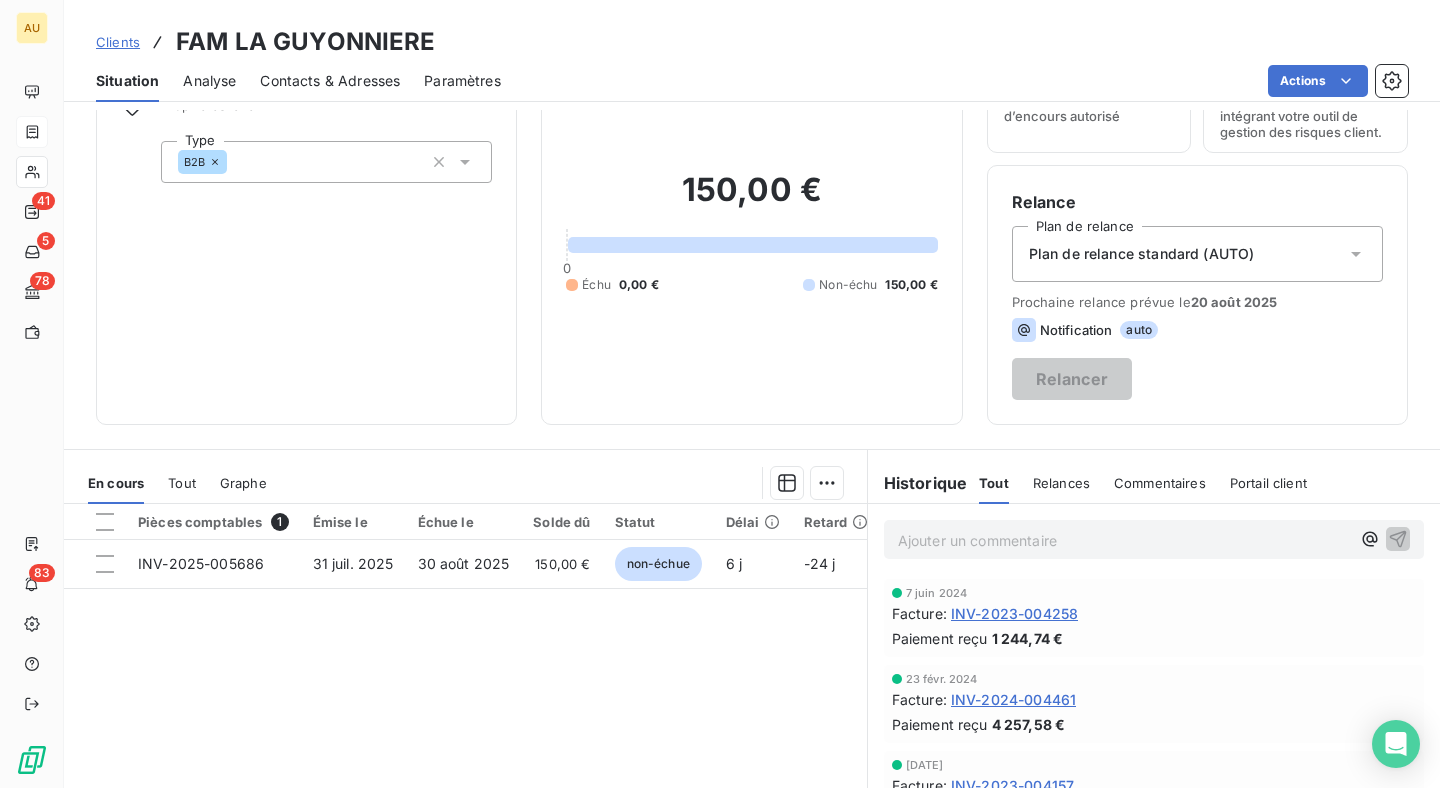 scroll, scrollTop: 0, scrollLeft: 0, axis: both 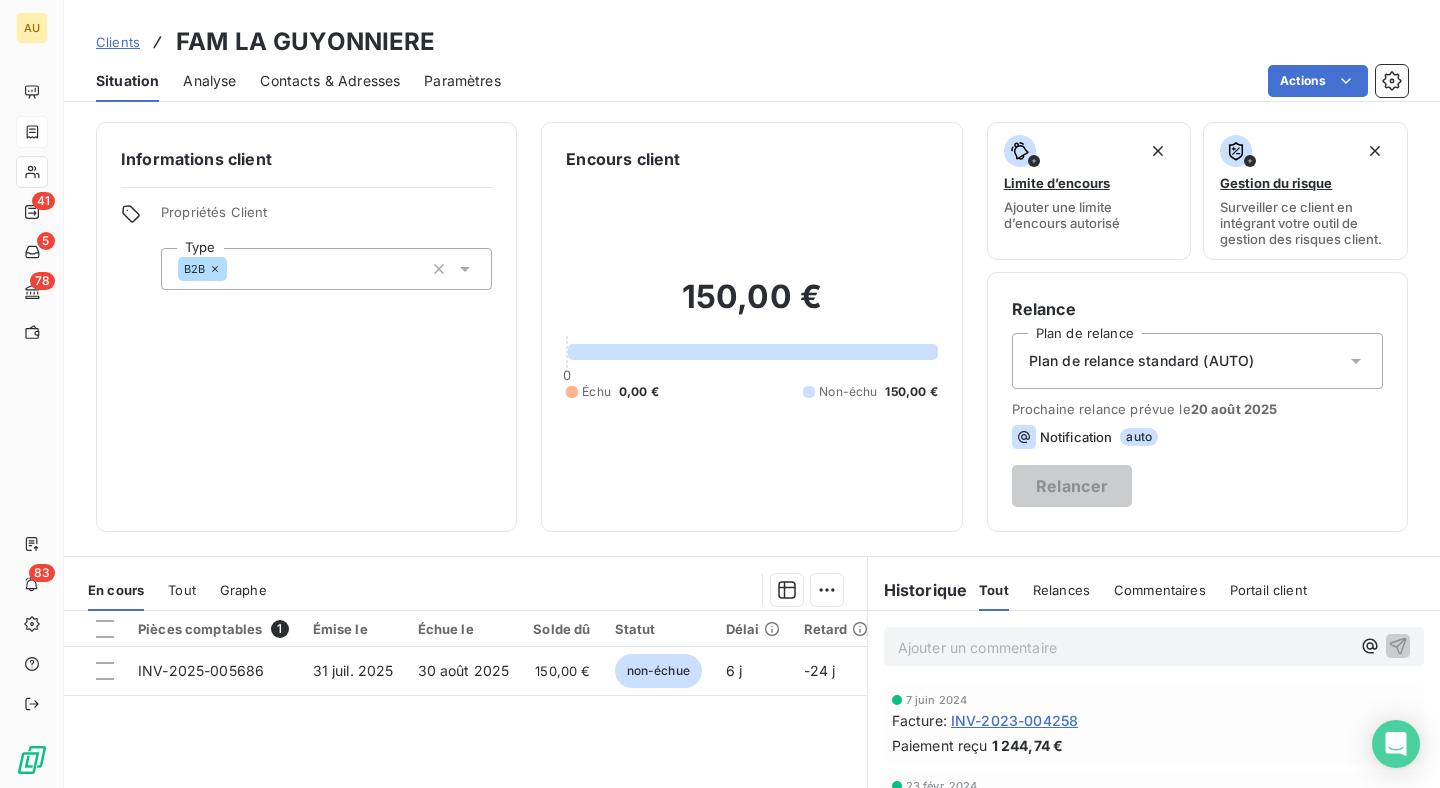 click on "Contacts & Adresses" at bounding box center [330, 81] 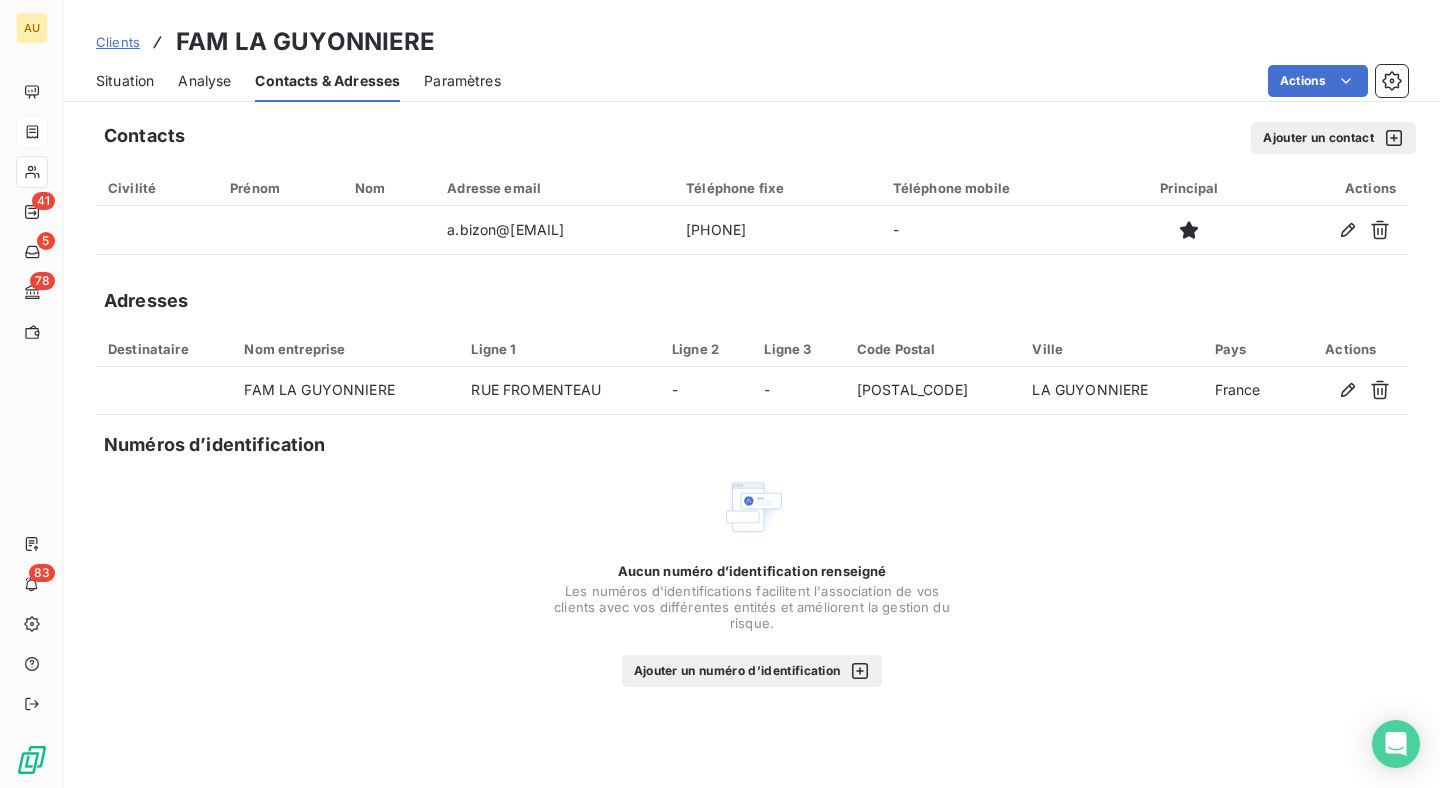 click on "Situation" at bounding box center [125, 81] 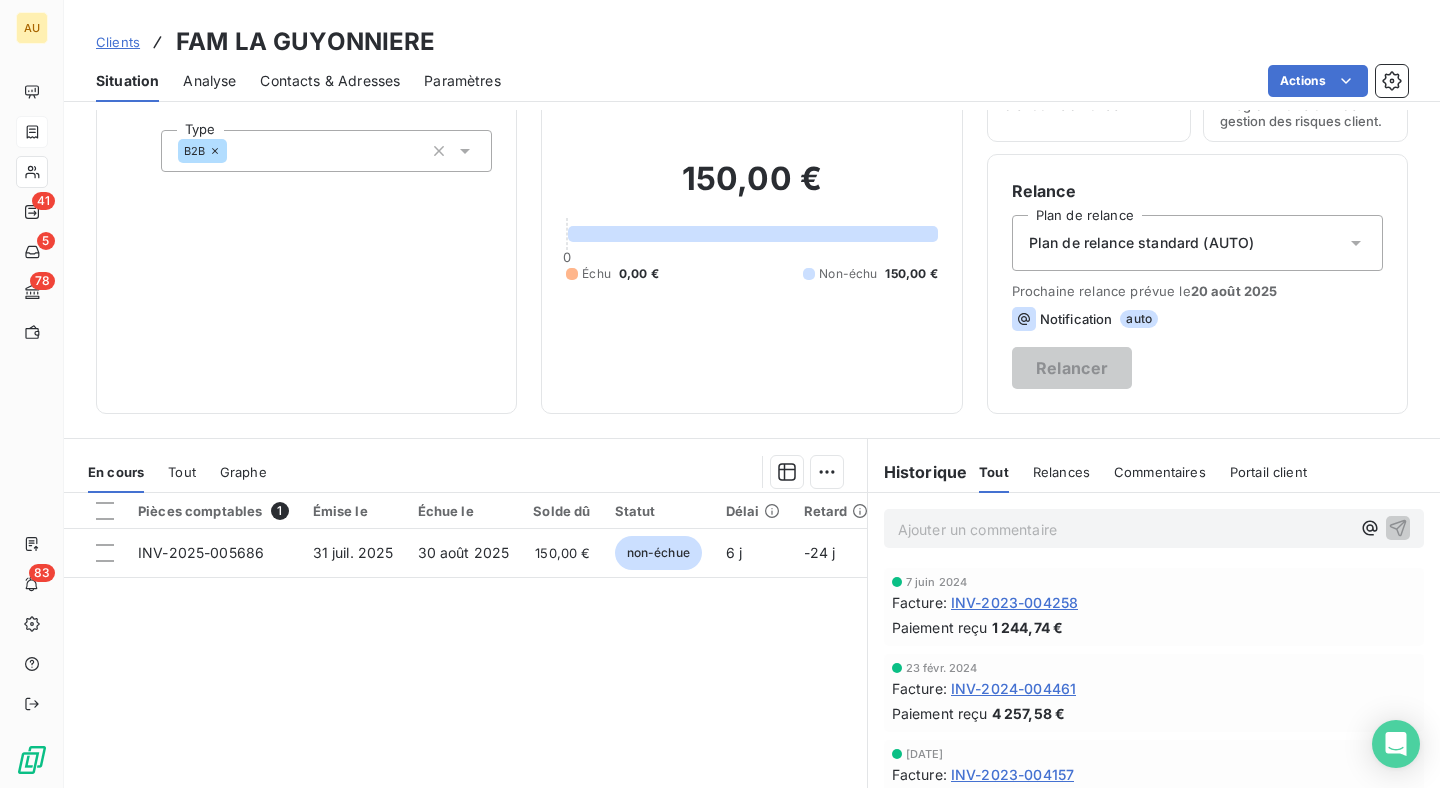 scroll, scrollTop: 150, scrollLeft: 0, axis: vertical 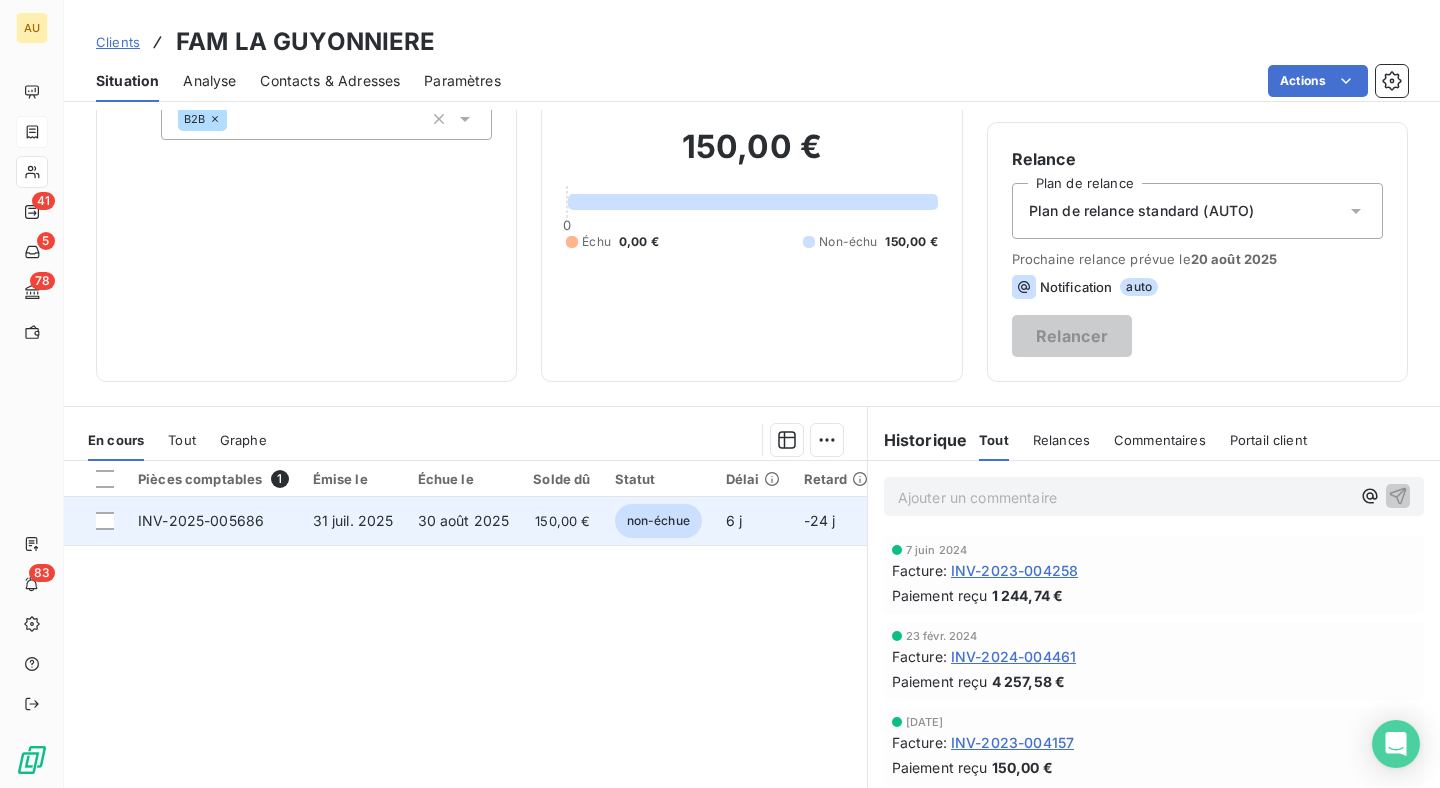 click on "31 juil. 2025" at bounding box center (353, 521) 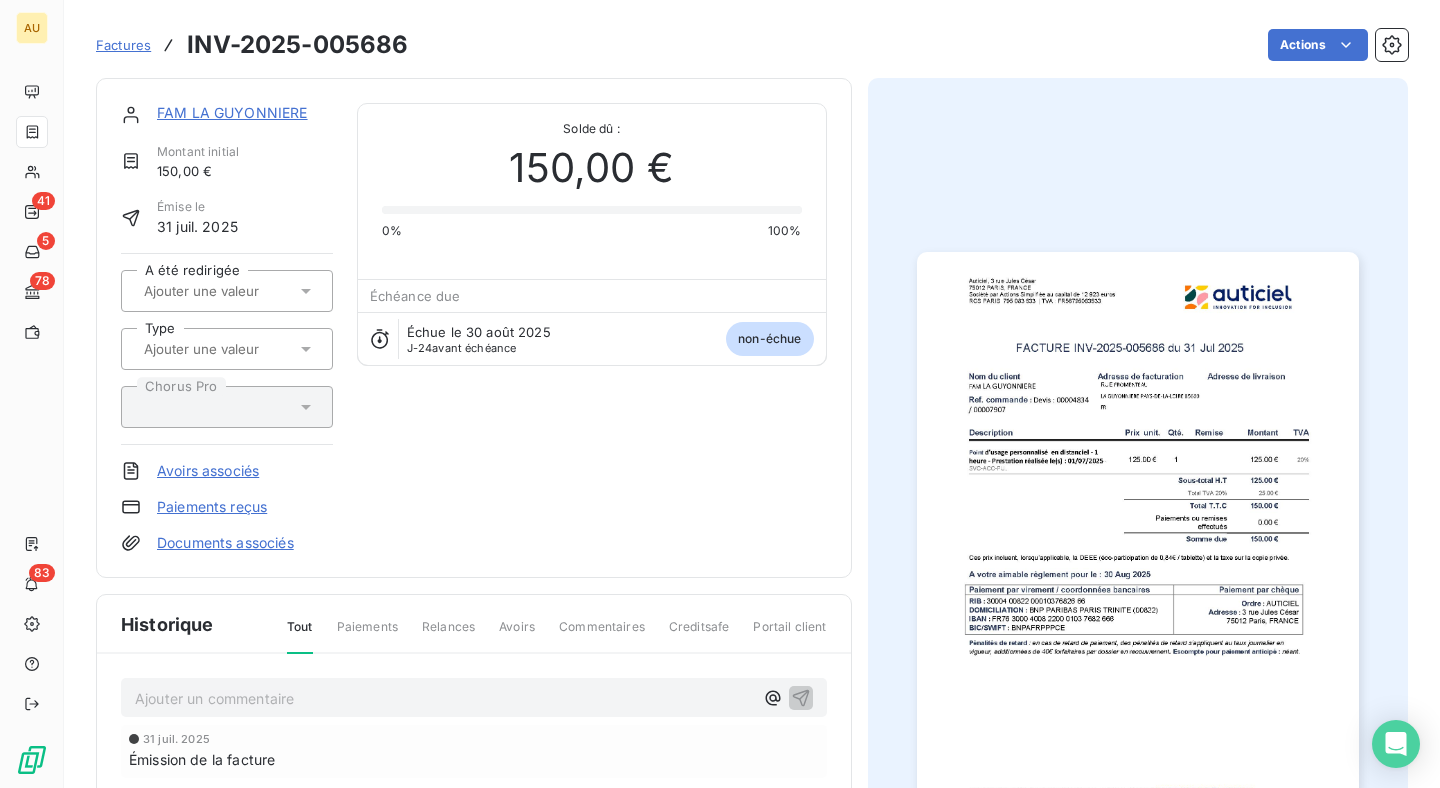 click at bounding box center (242, 349) 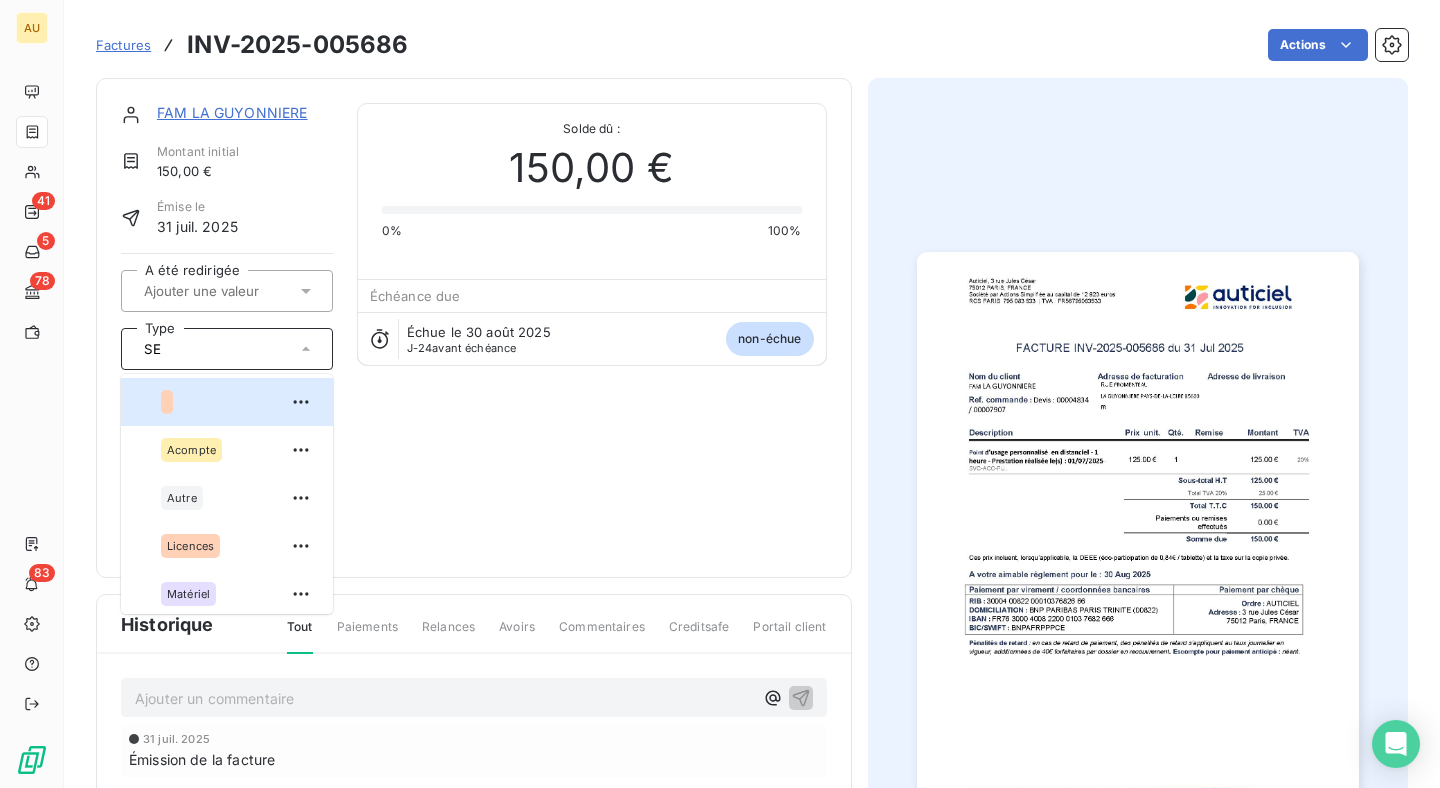 type on "SER" 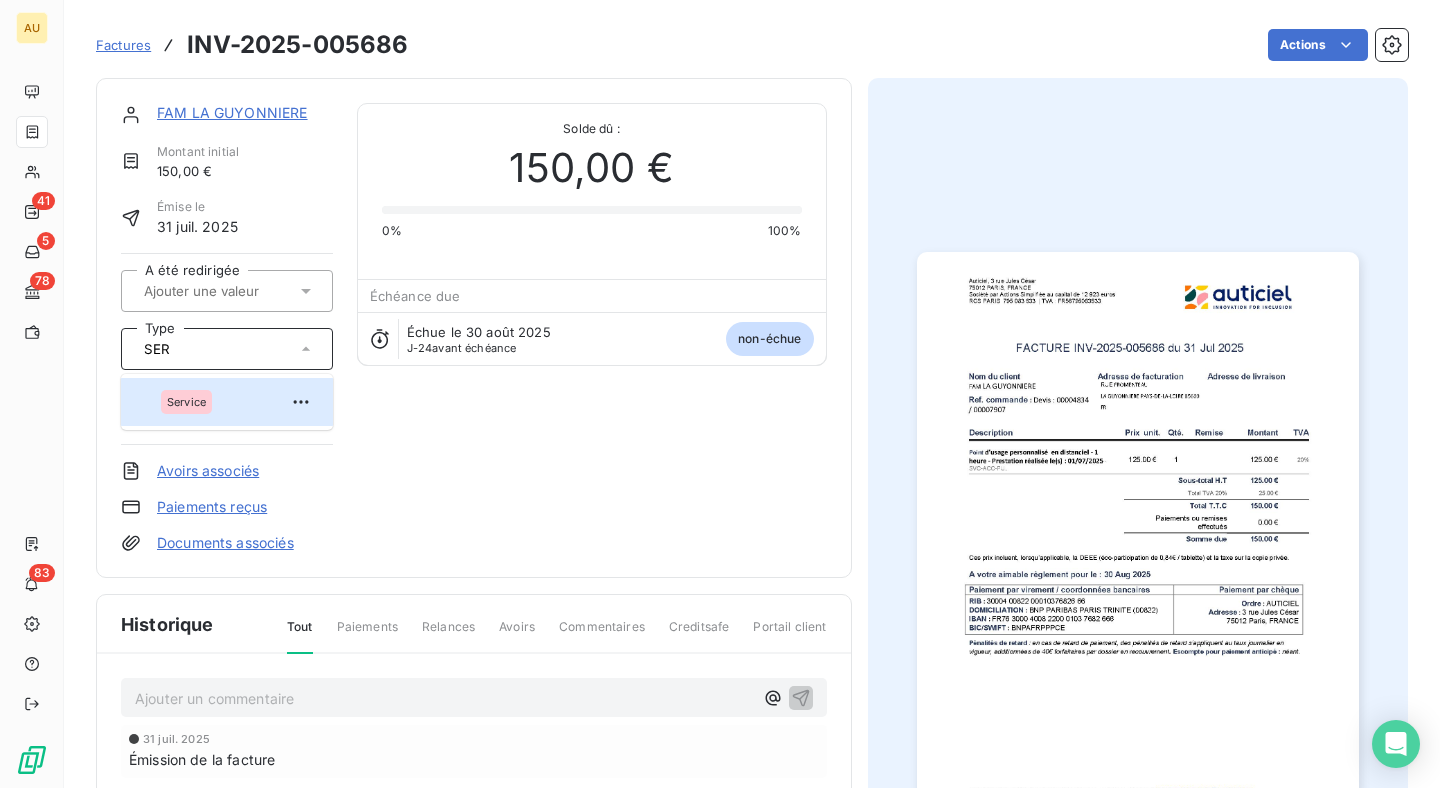 type 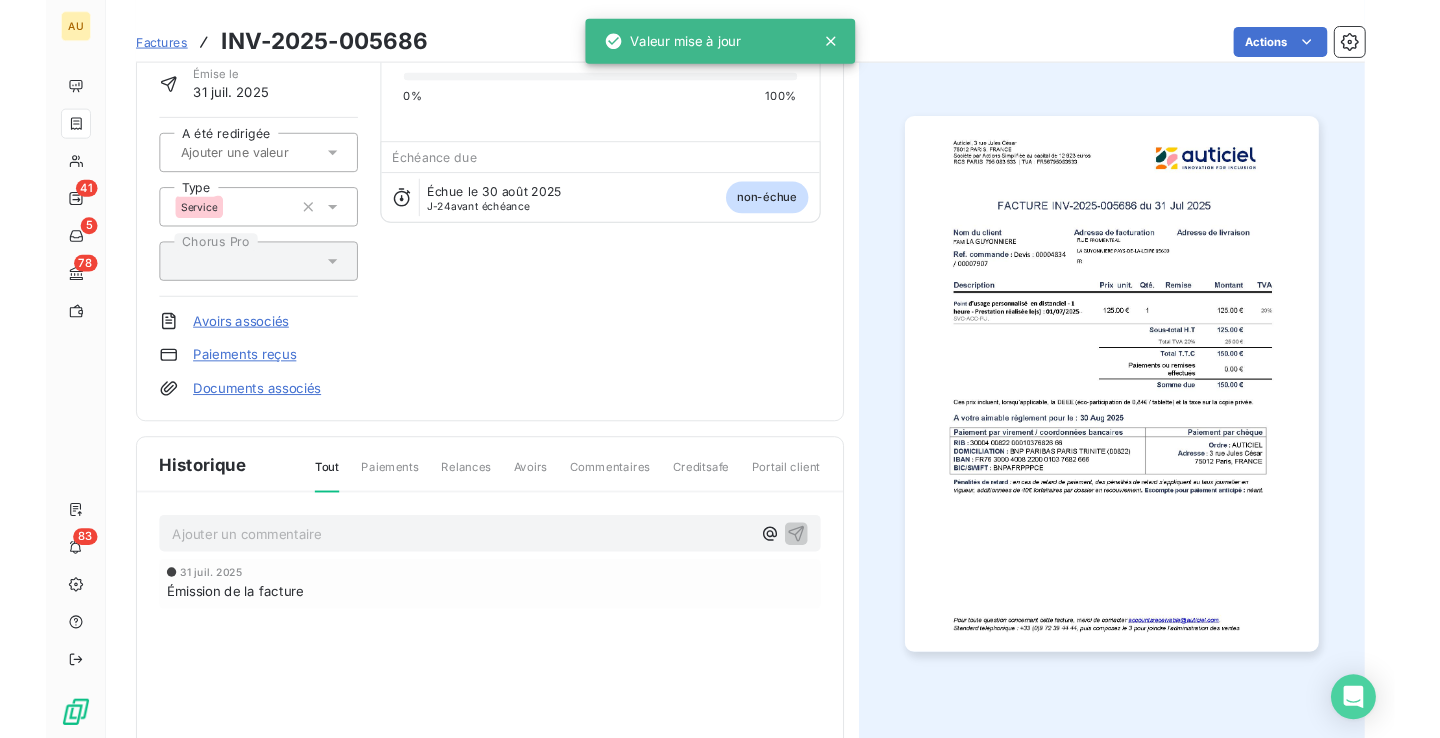 scroll, scrollTop: 0, scrollLeft: 0, axis: both 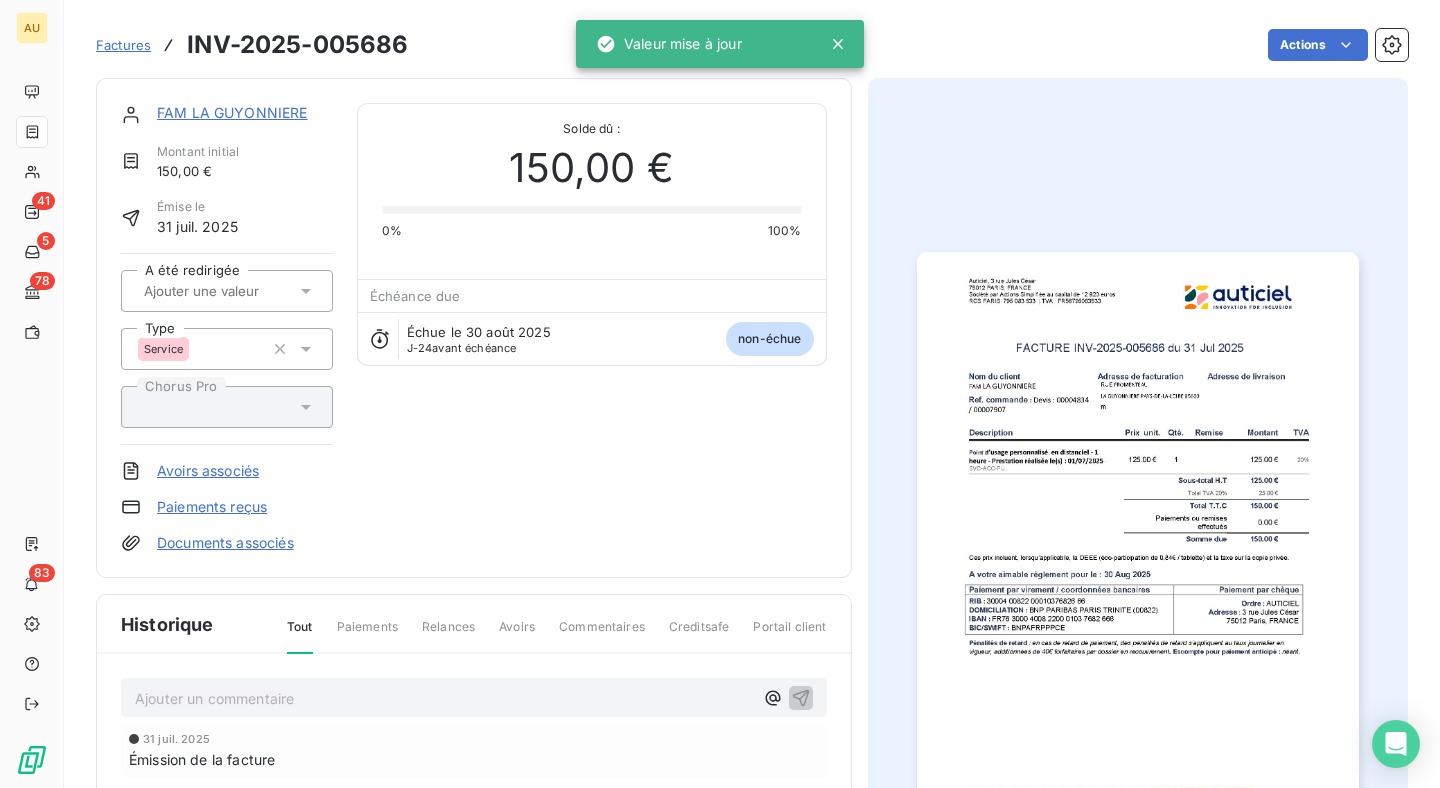 click on "Factures" at bounding box center [123, 45] 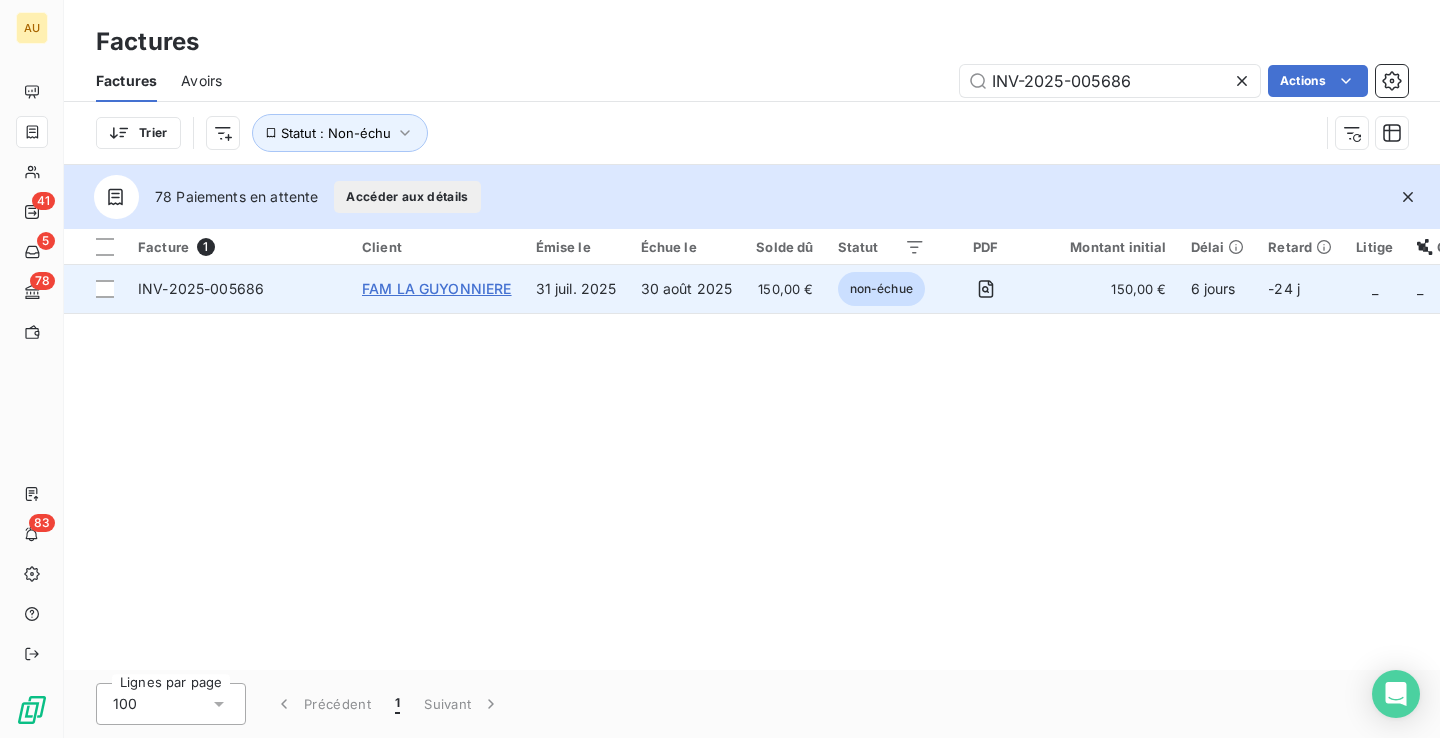click on "FAM LA GUYONNIERE" at bounding box center [437, 288] 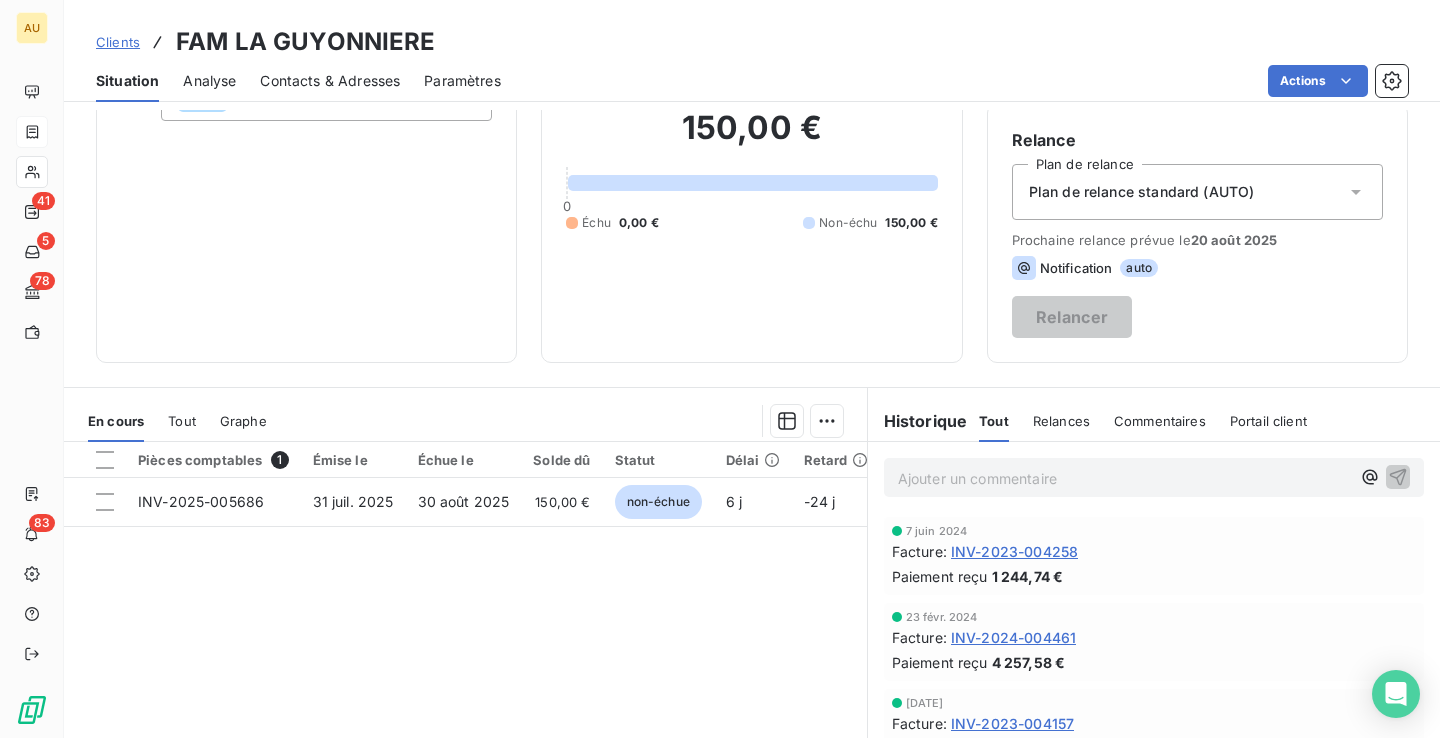scroll, scrollTop: 0, scrollLeft: 0, axis: both 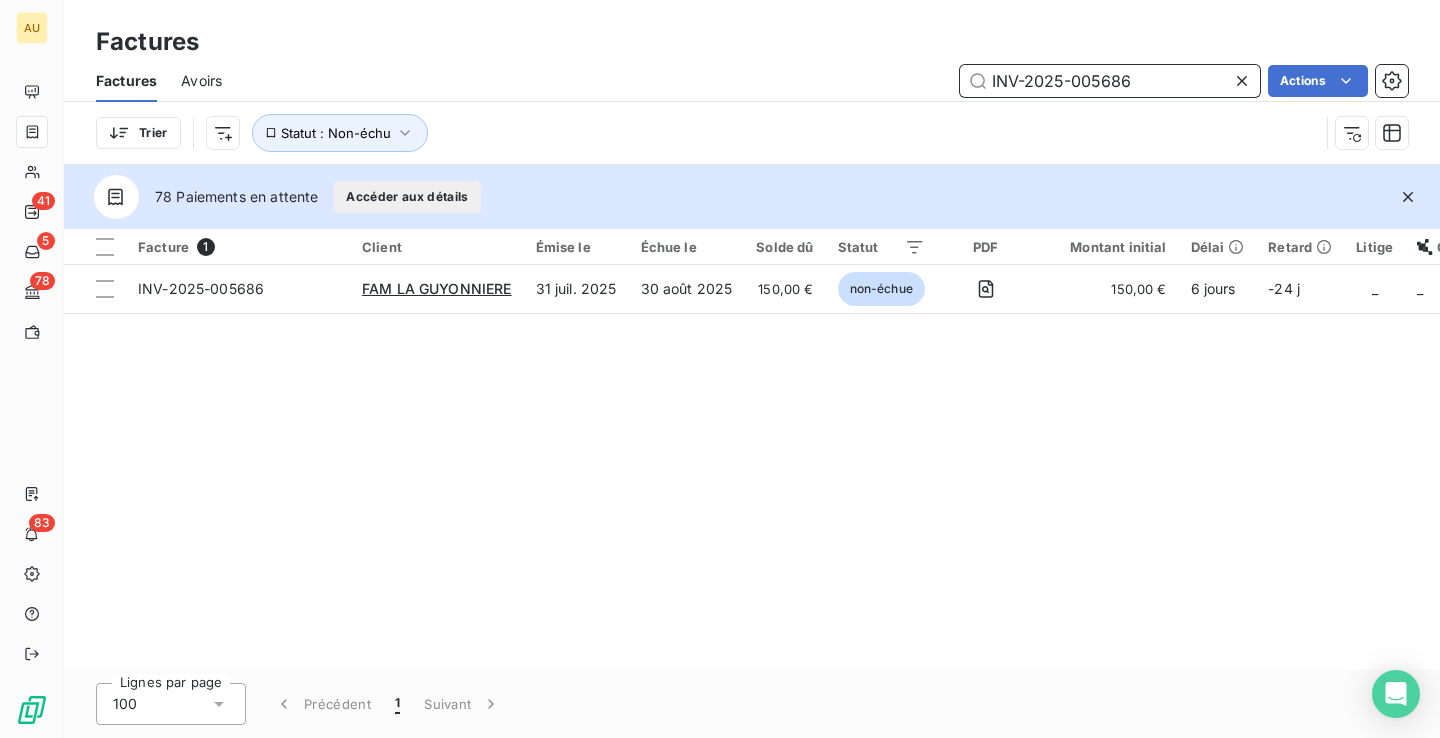 click on "INV-2025-005686" at bounding box center (1110, 81) 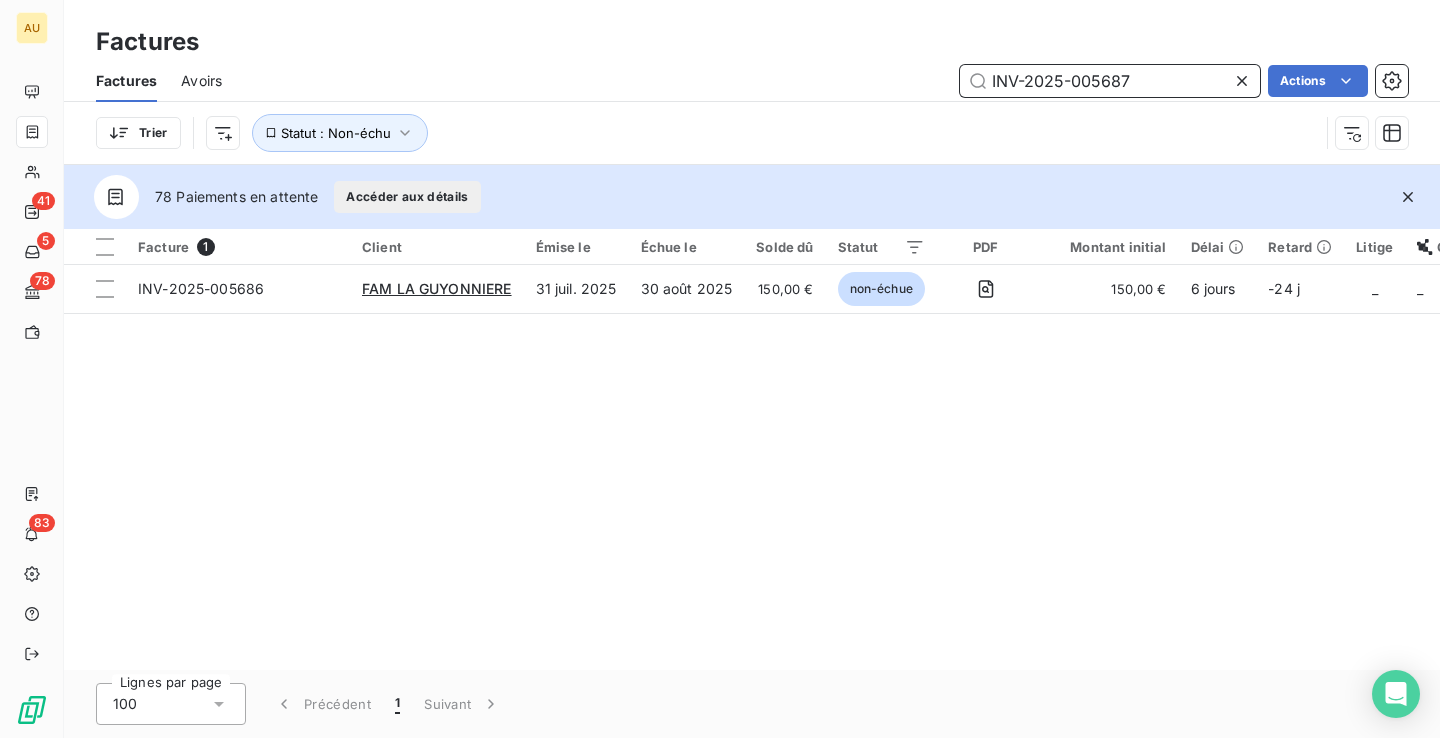type on "INV-2025-005687" 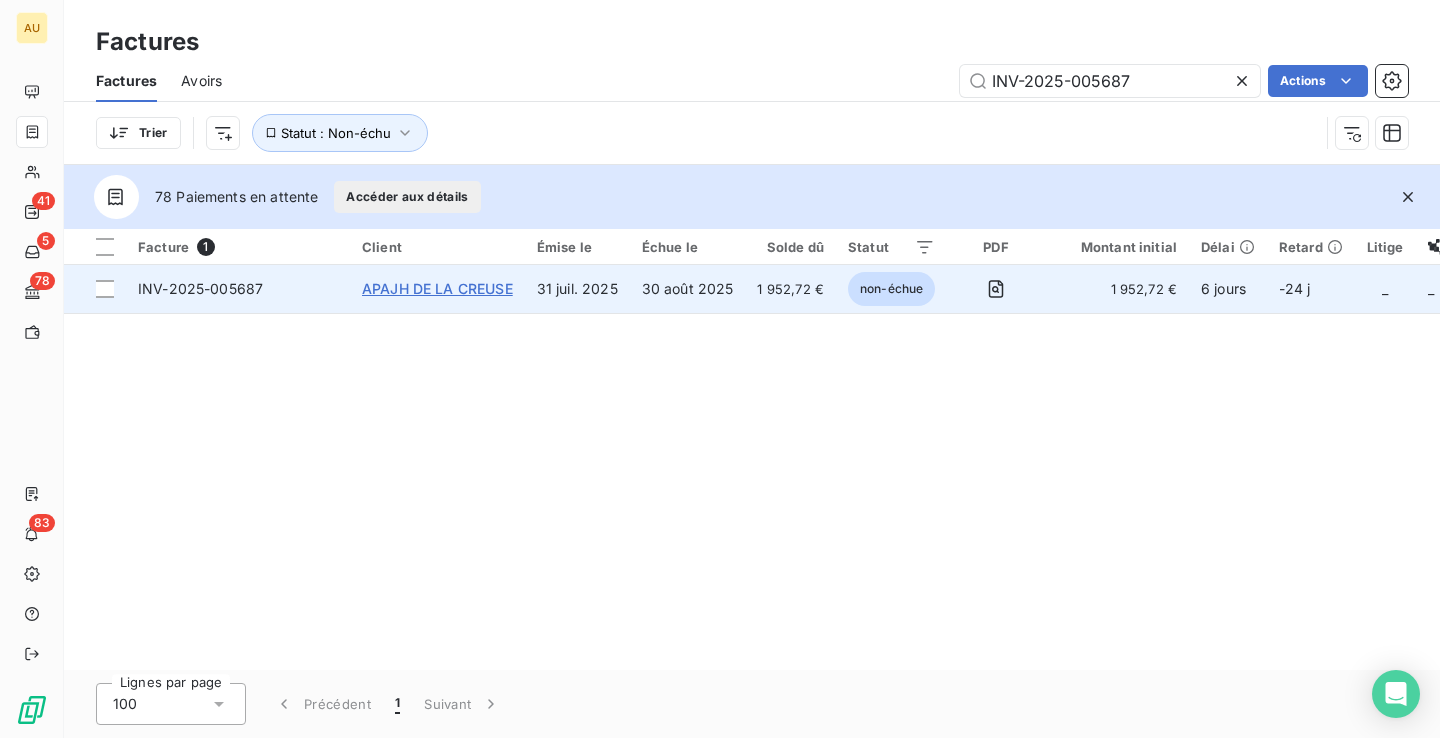click on "APAJH DE LA CREUSE" at bounding box center [437, 288] 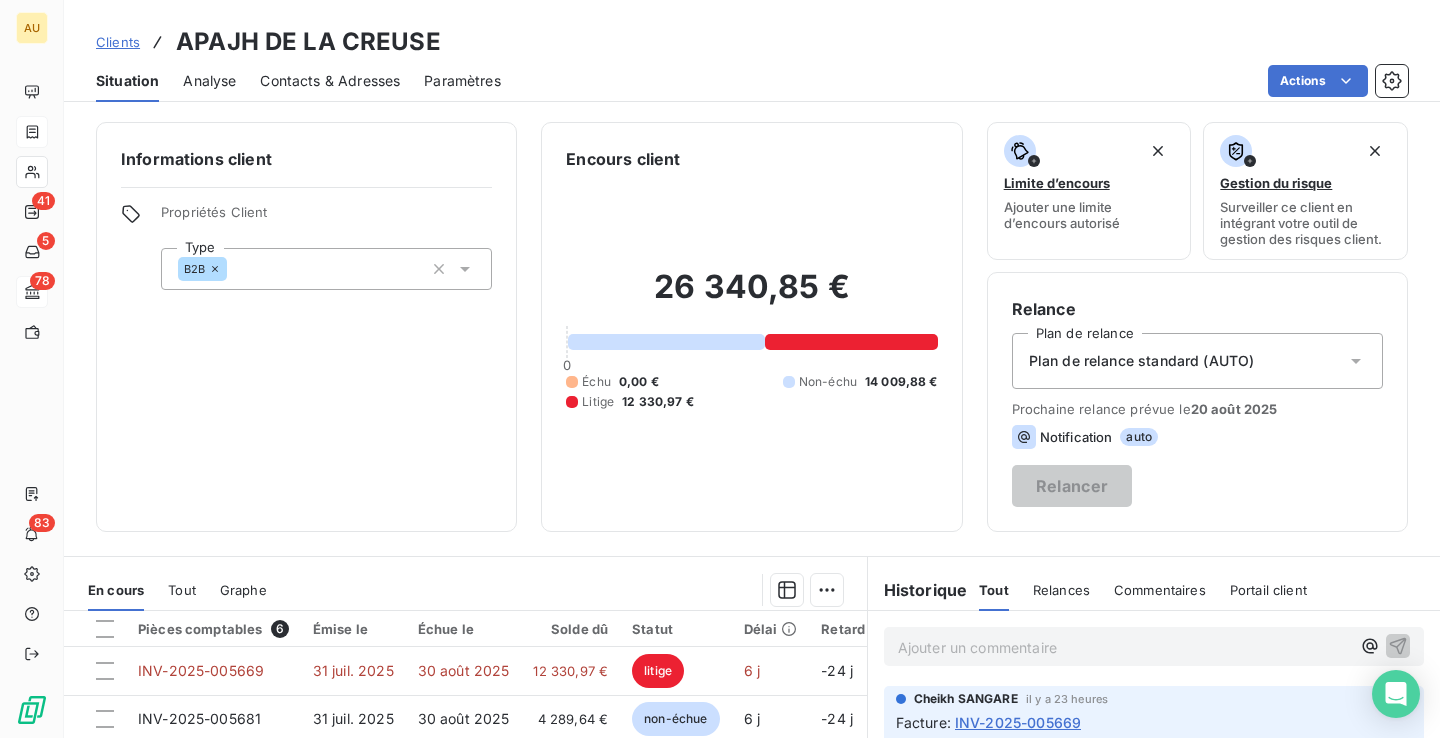 scroll, scrollTop: 296, scrollLeft: 0, axis: vertical 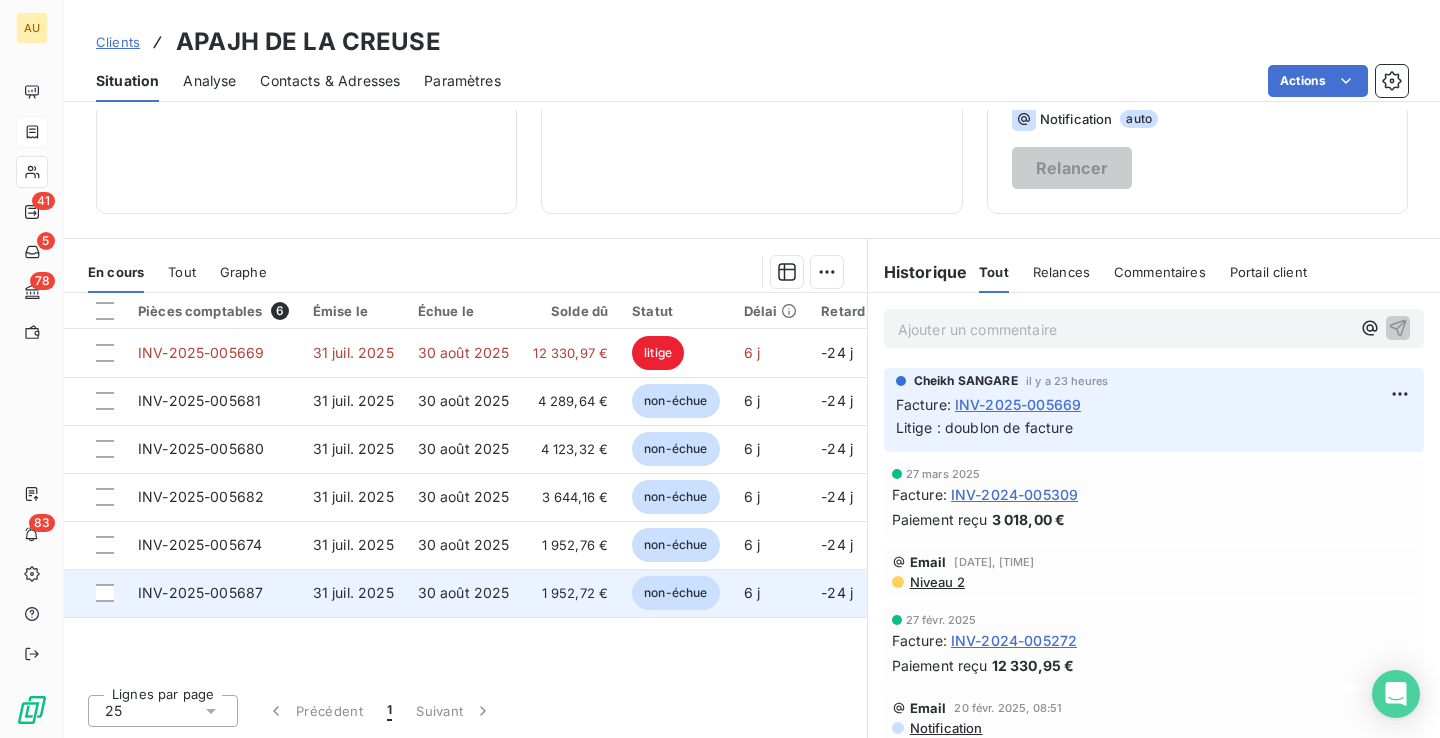 click on "31 juil. 2025" at bounding box center (353, 592) 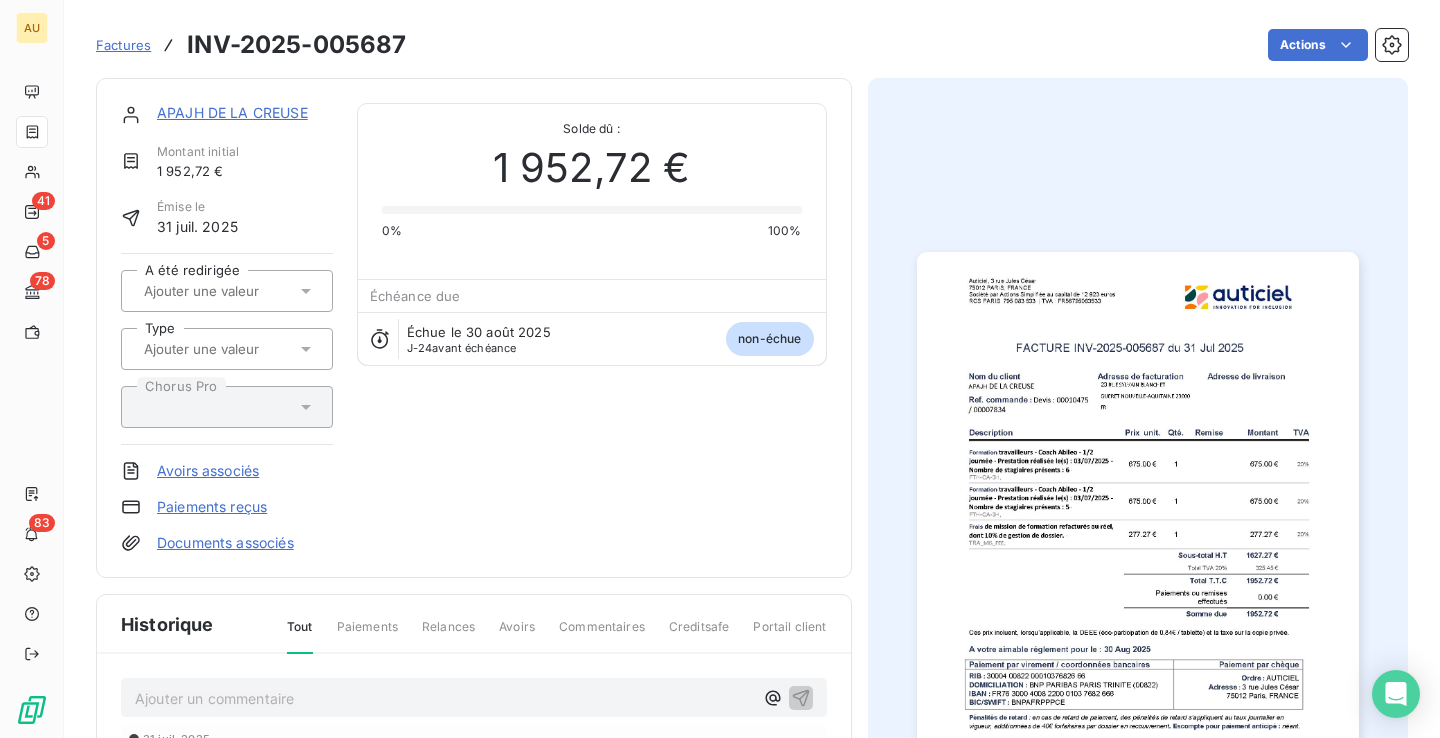 click at bounding box center (242, 349) 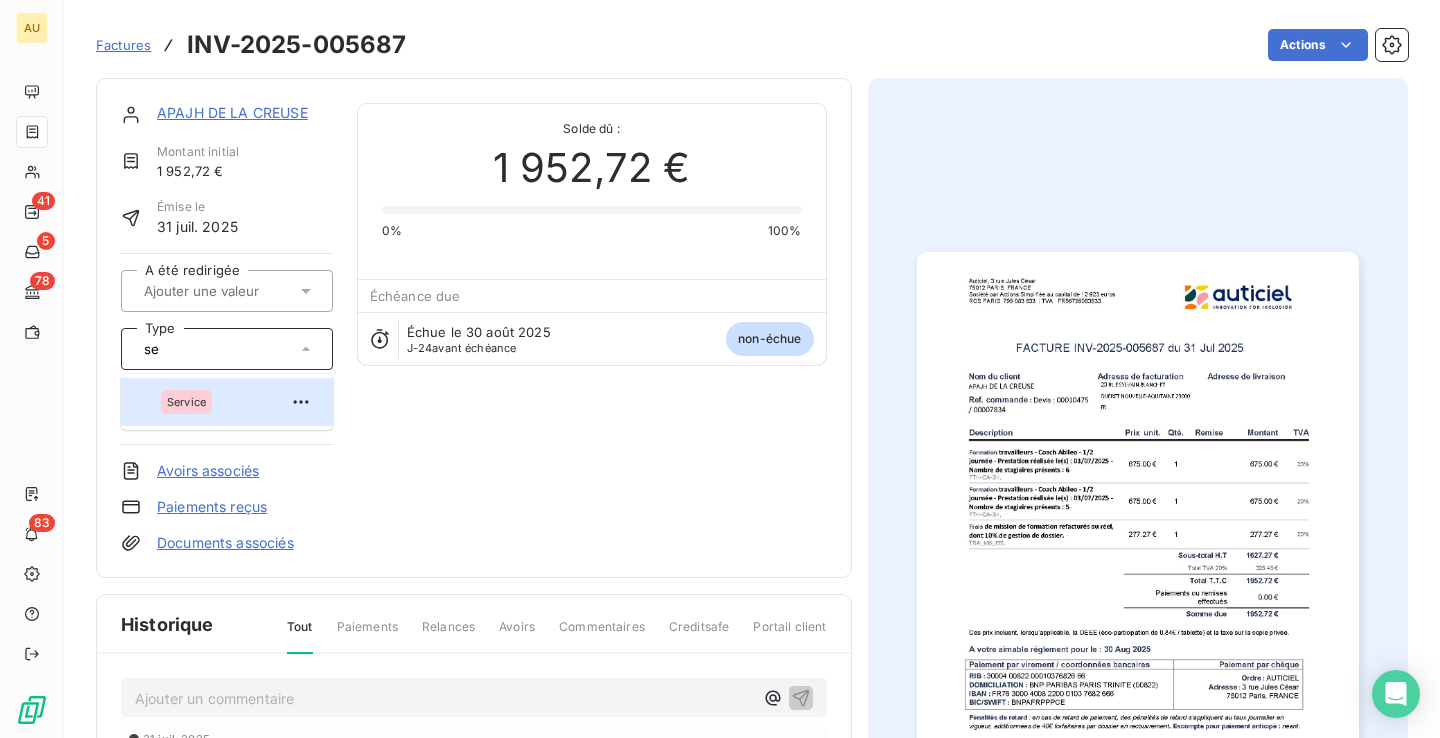 type on "ser" 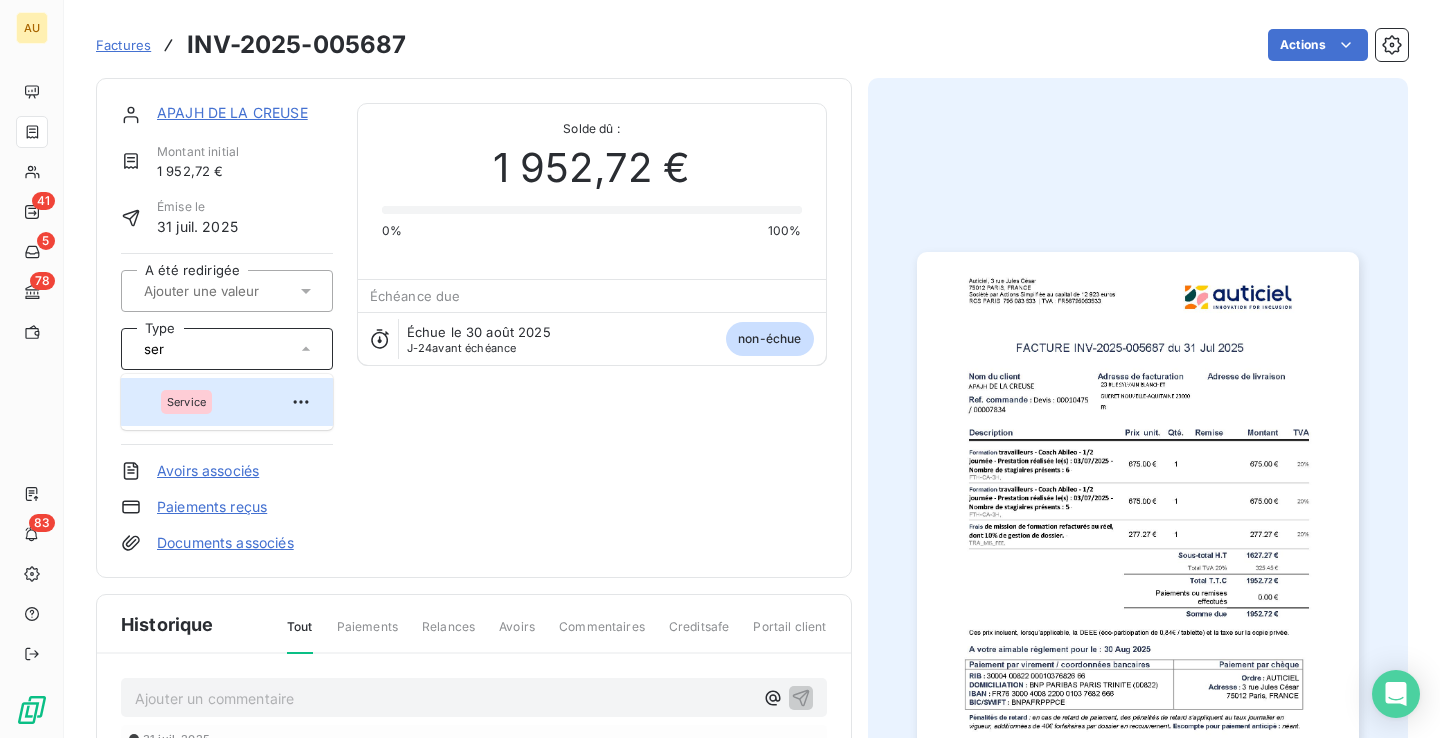type 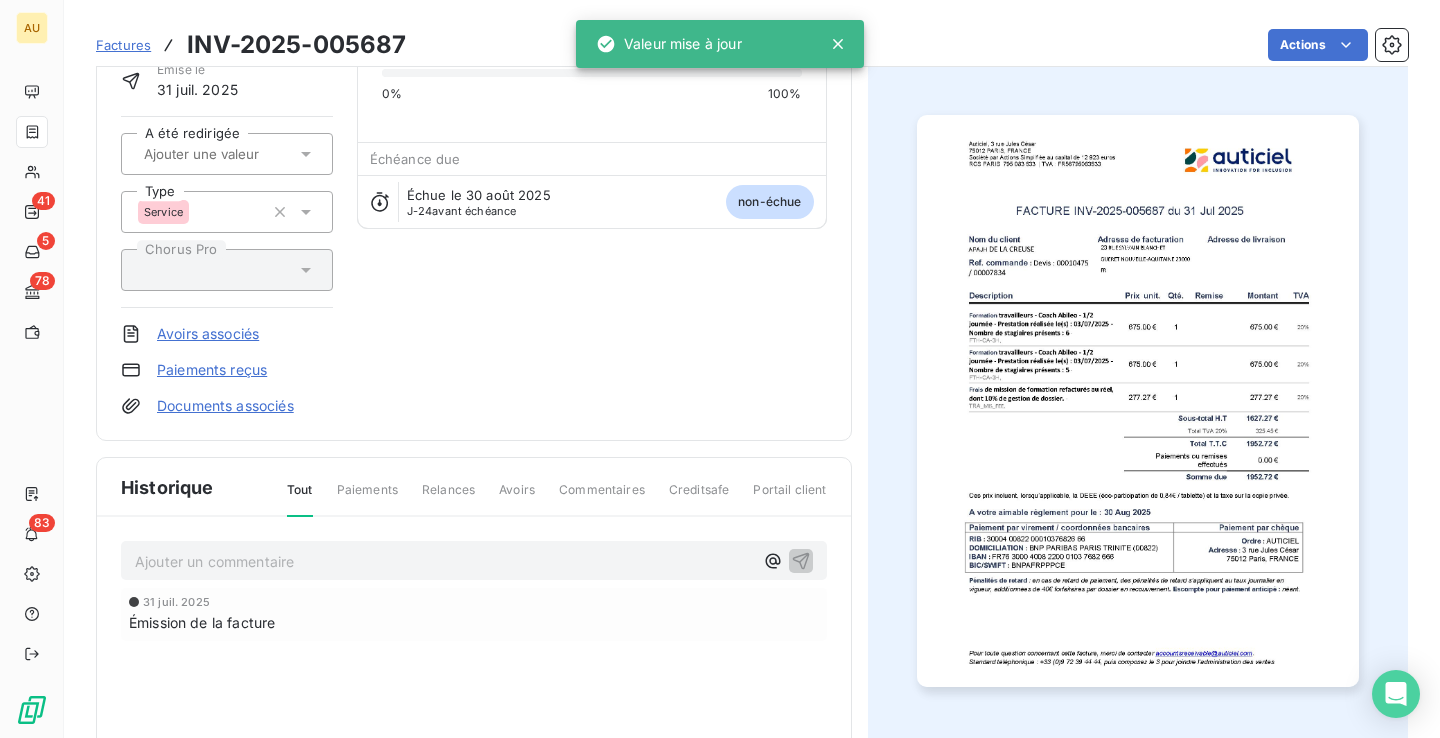 scroll, scrollTop: 0, scrollLeft: 0, axis: both 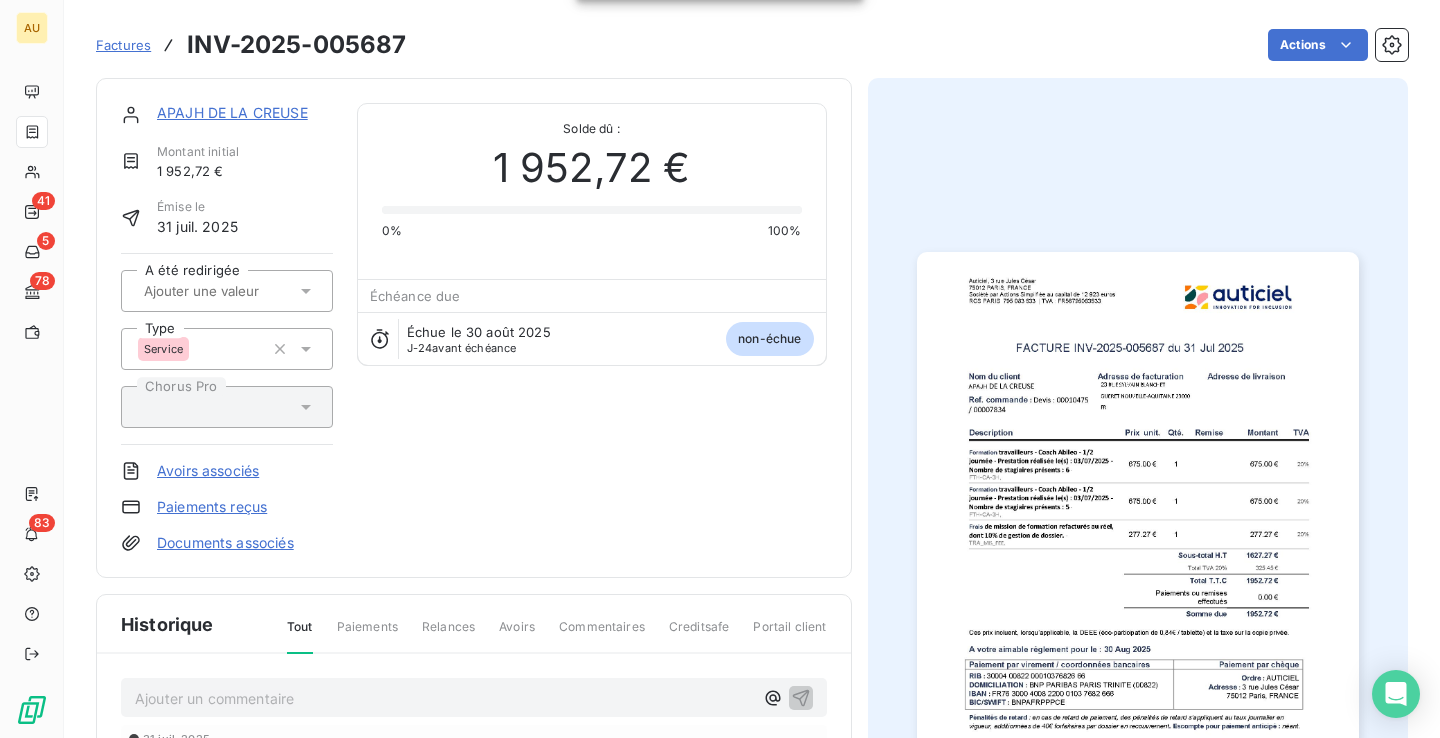 click on "Factures" at bounding box center (123, 45) 